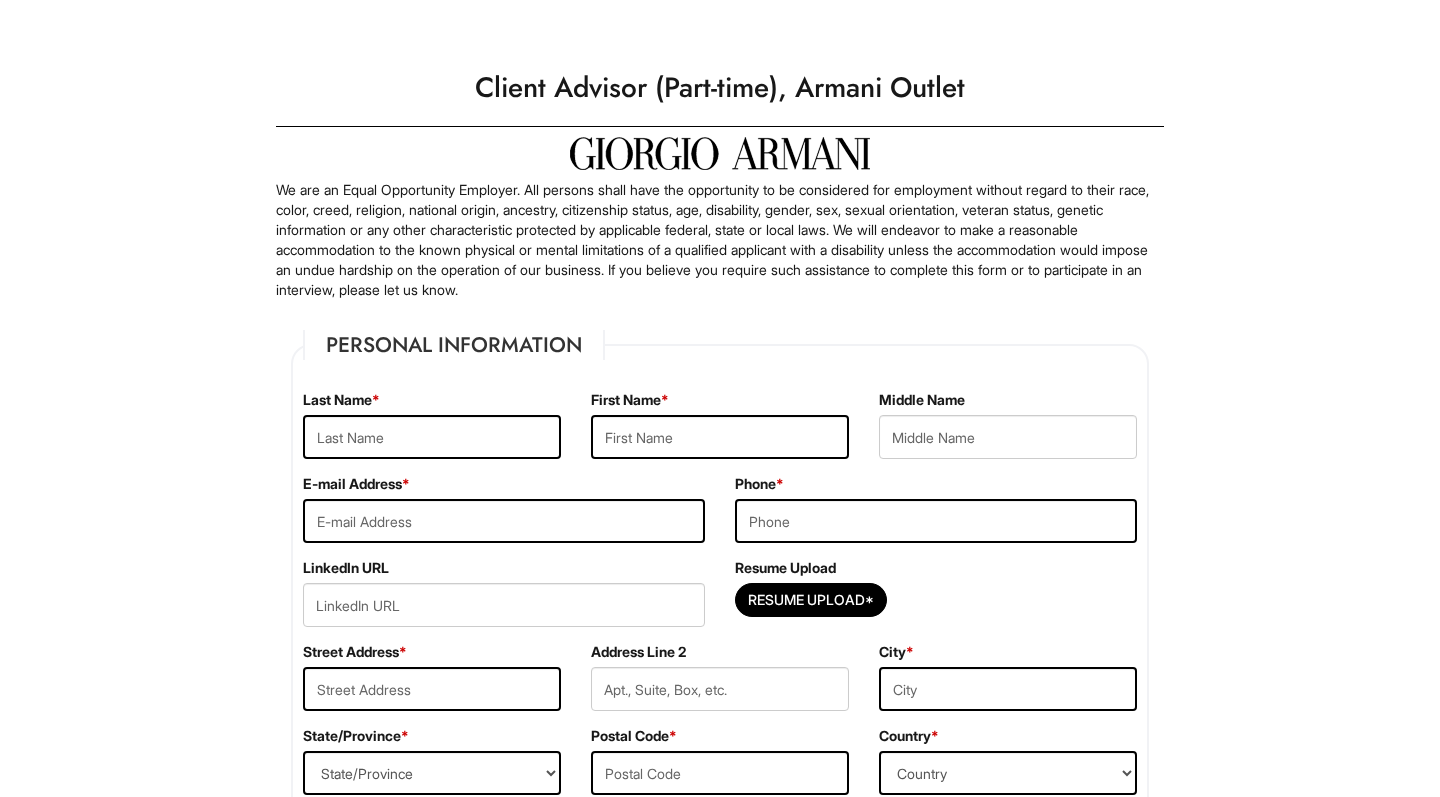 scroll, scrollTop: 0, scrollLeft: 0, axis: both 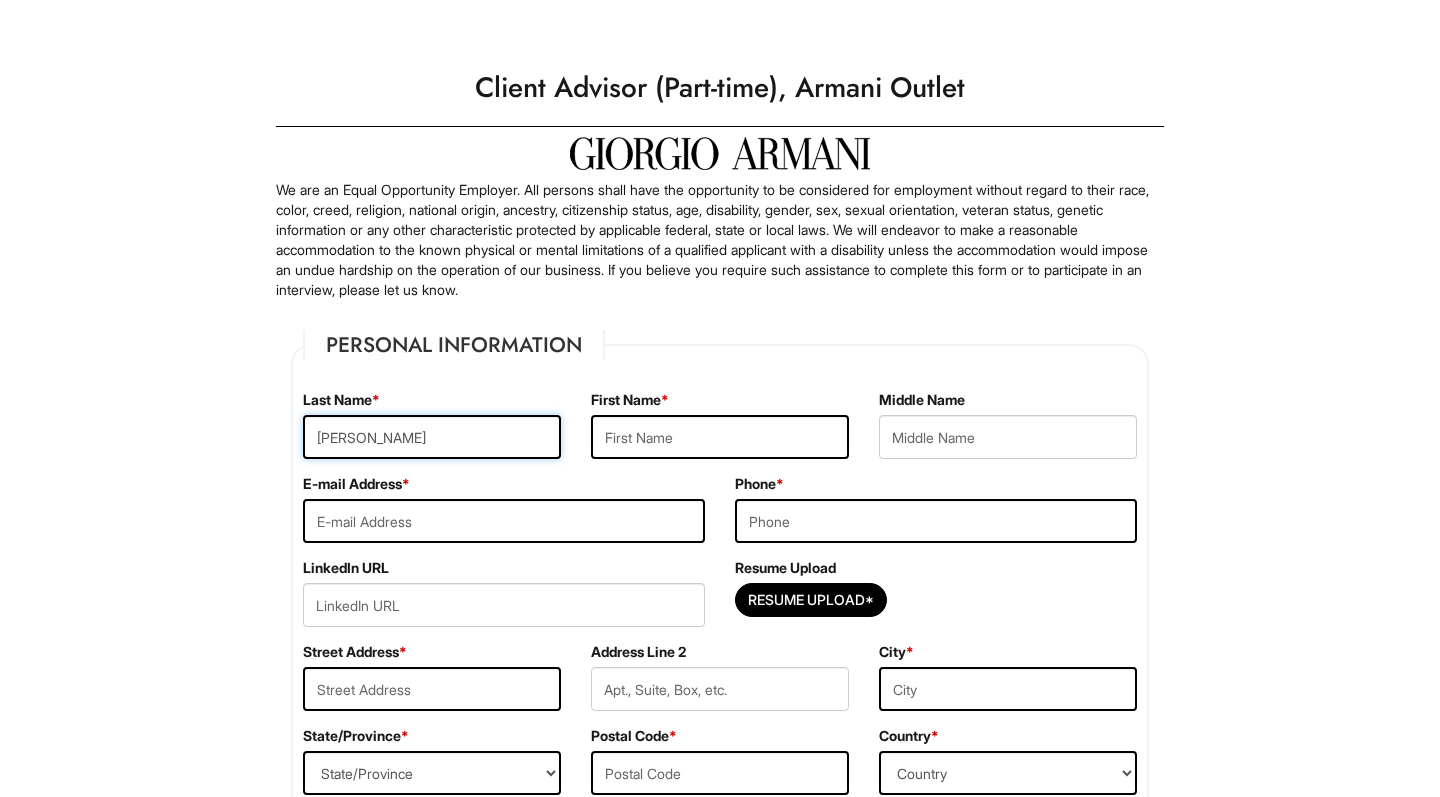 type on "Marcano" 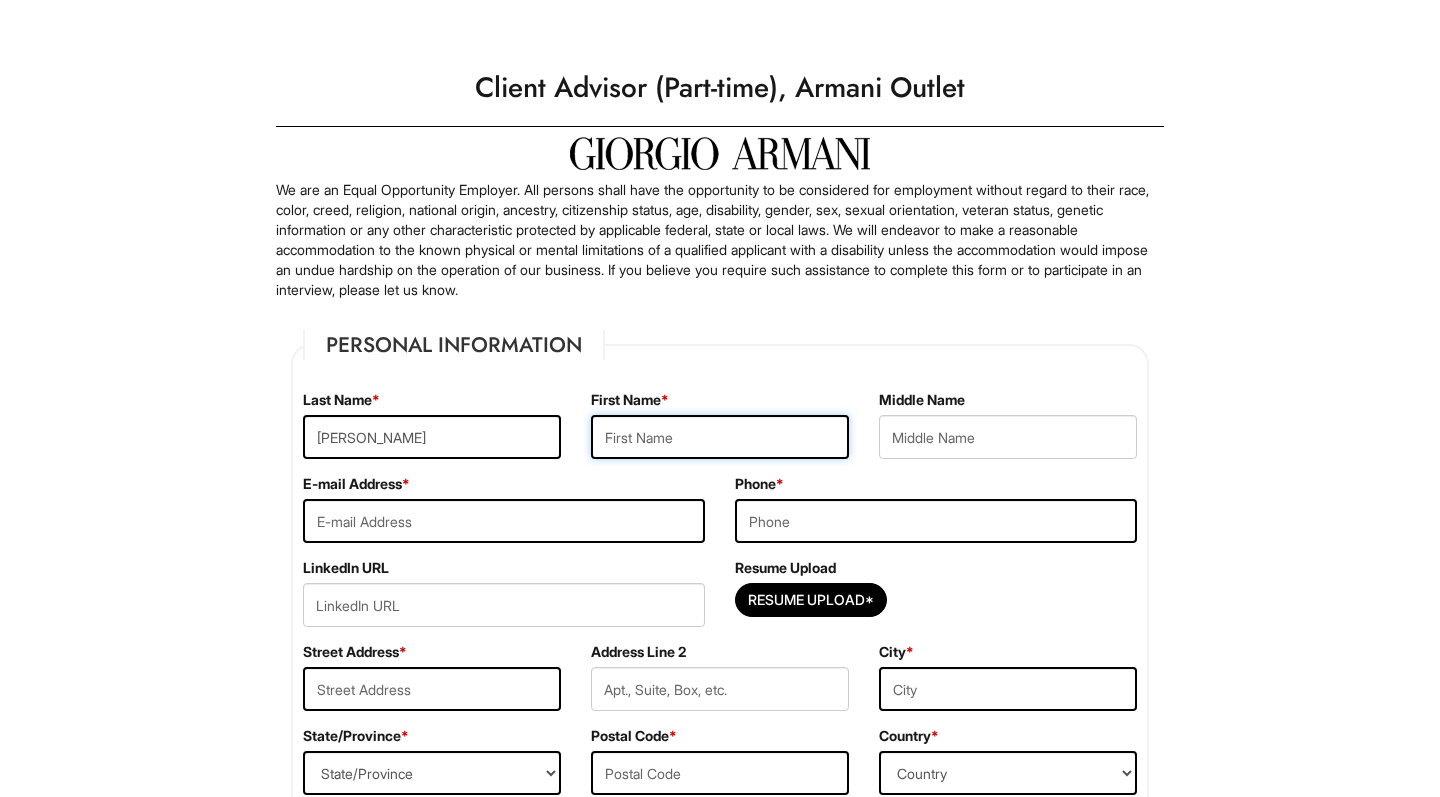 type on "a" 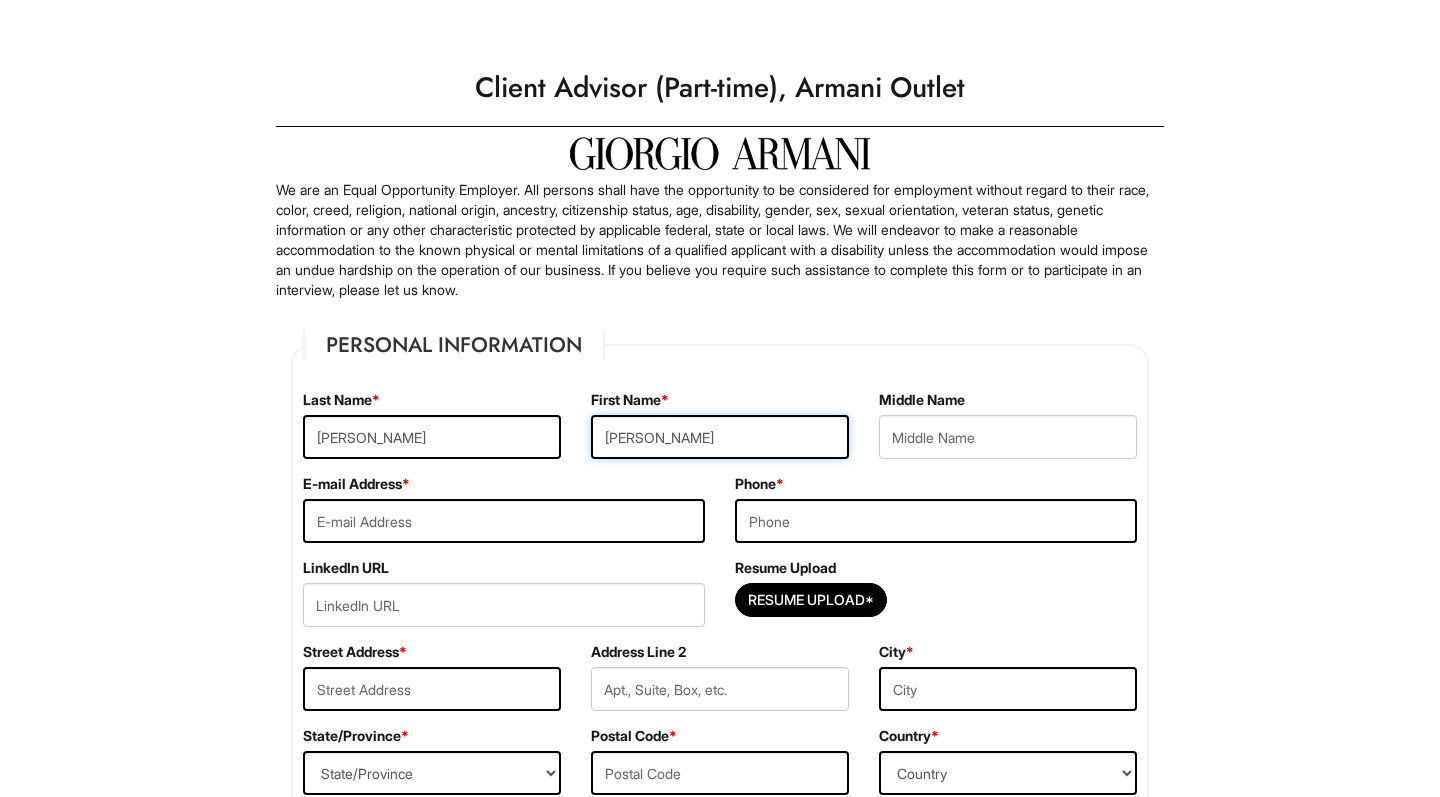 type on "Aidan" 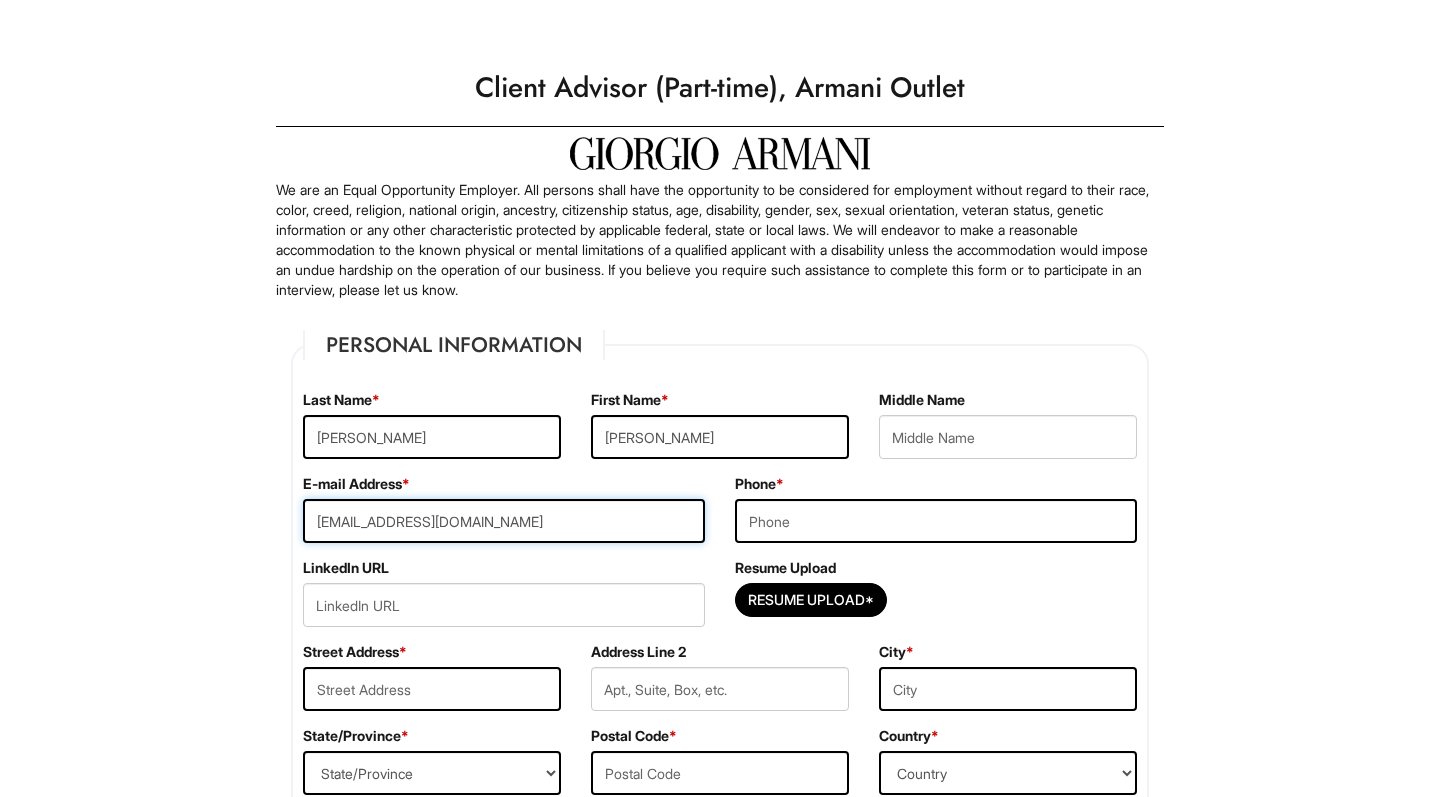 type on "aidanm0026@gmail.com" 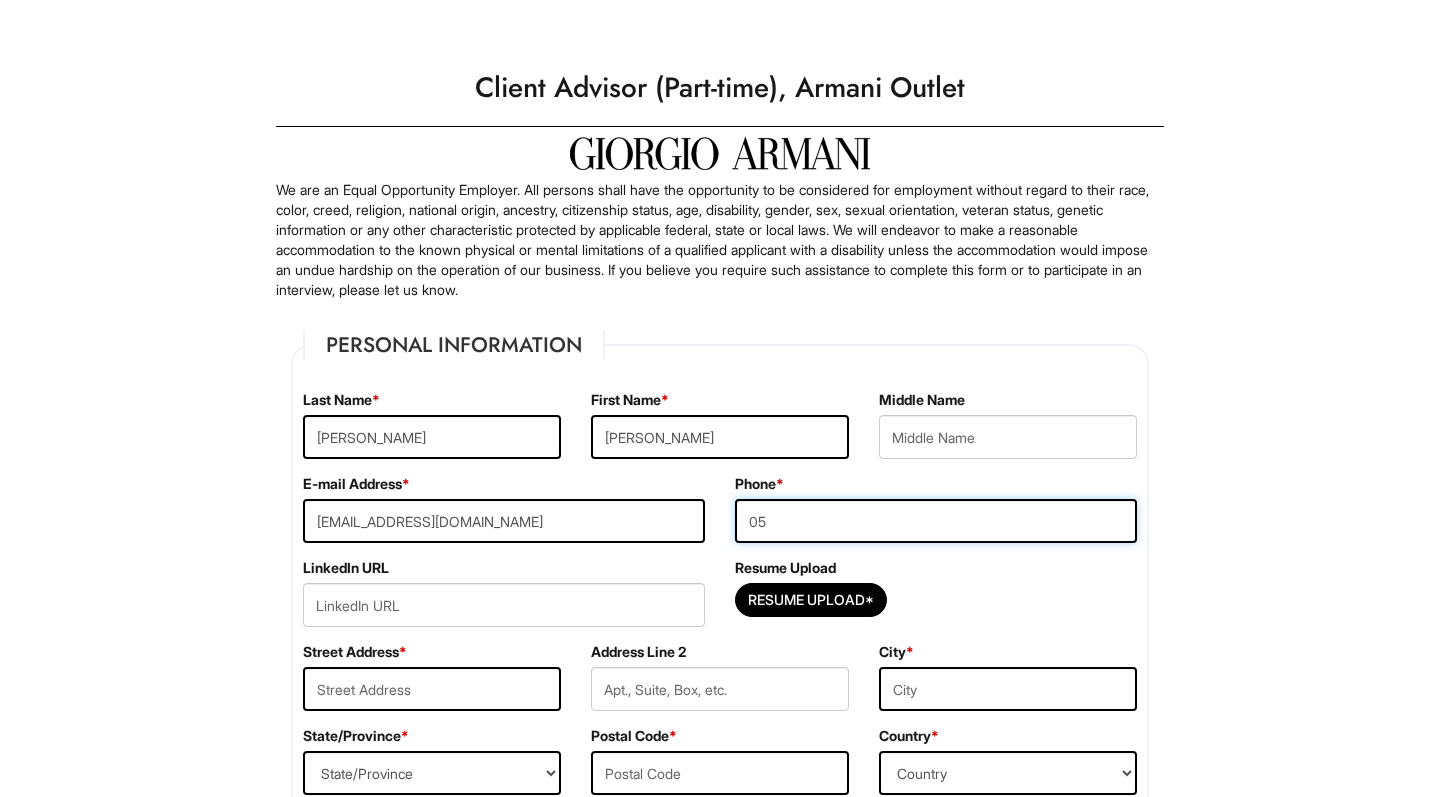 type on "0" 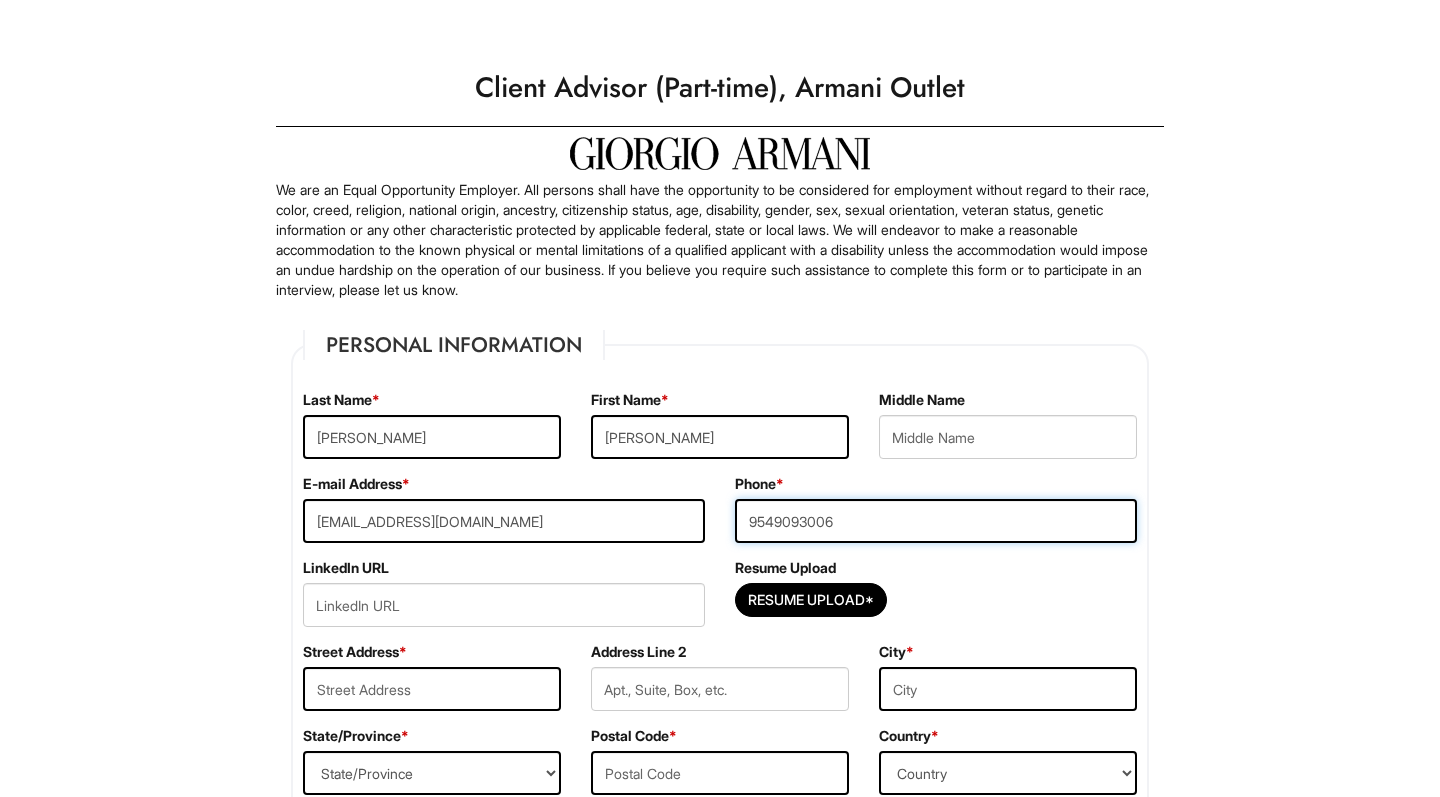 type on "9549093006" 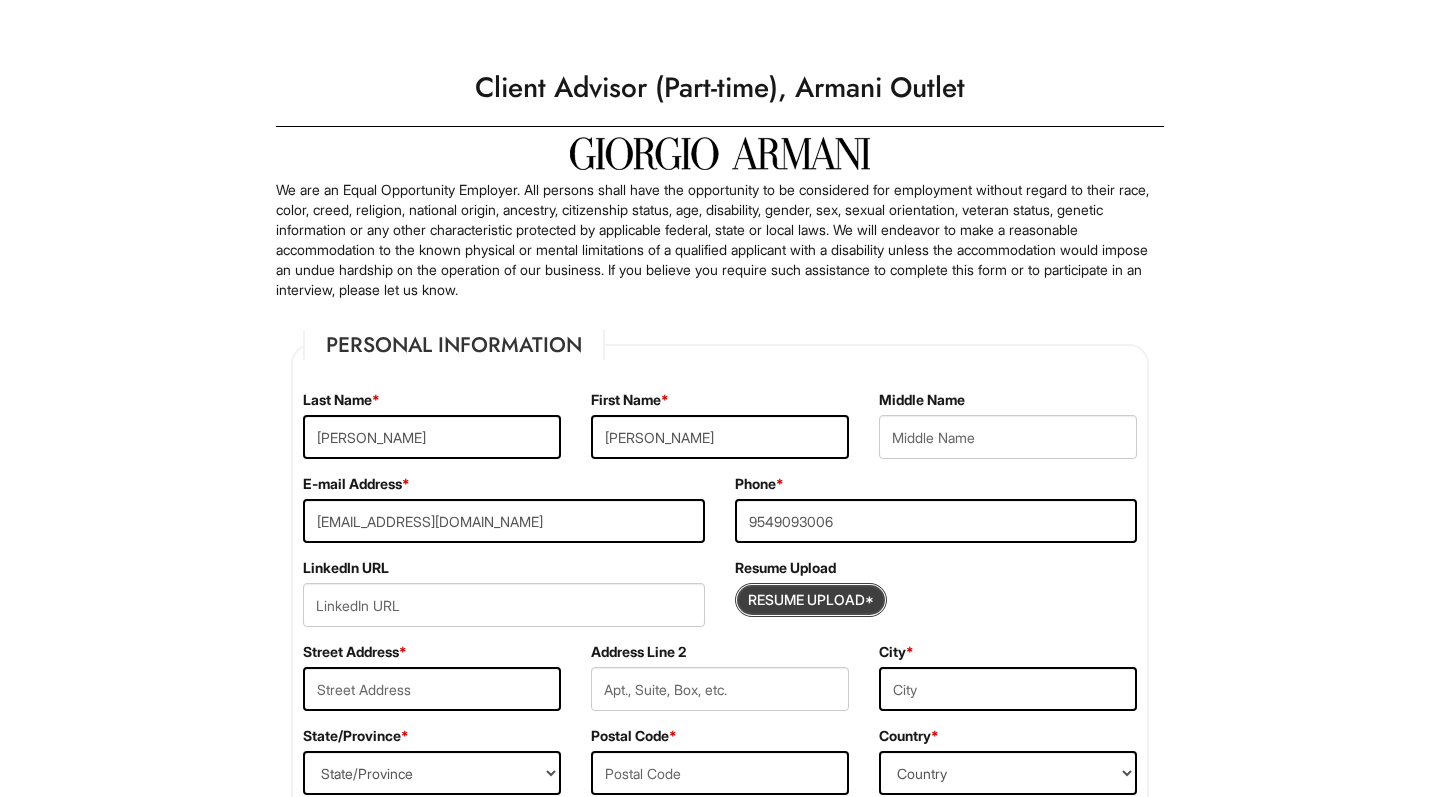 click at bounding box center [811, 600] 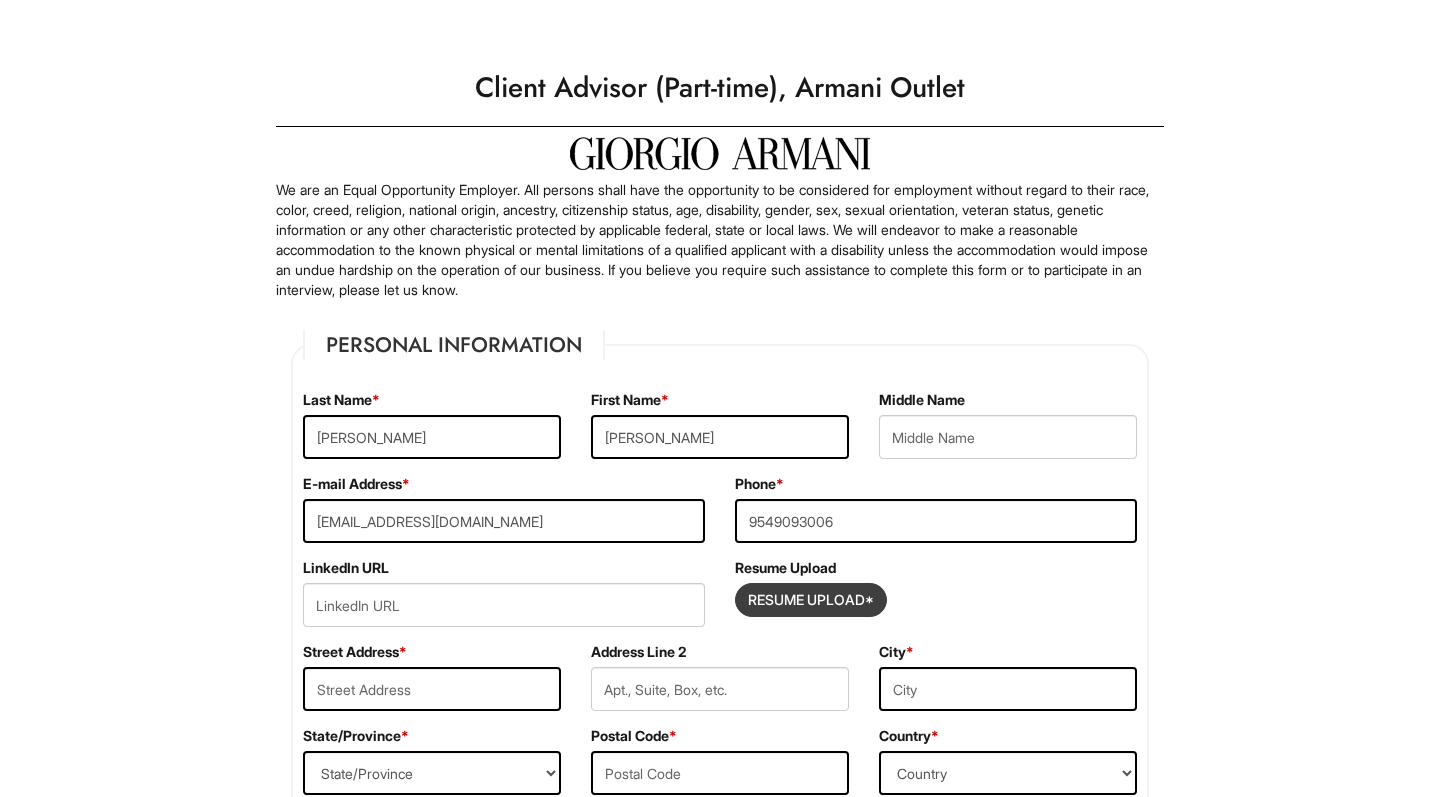 type on "C:\fakepath\Aidan's resume.docx" 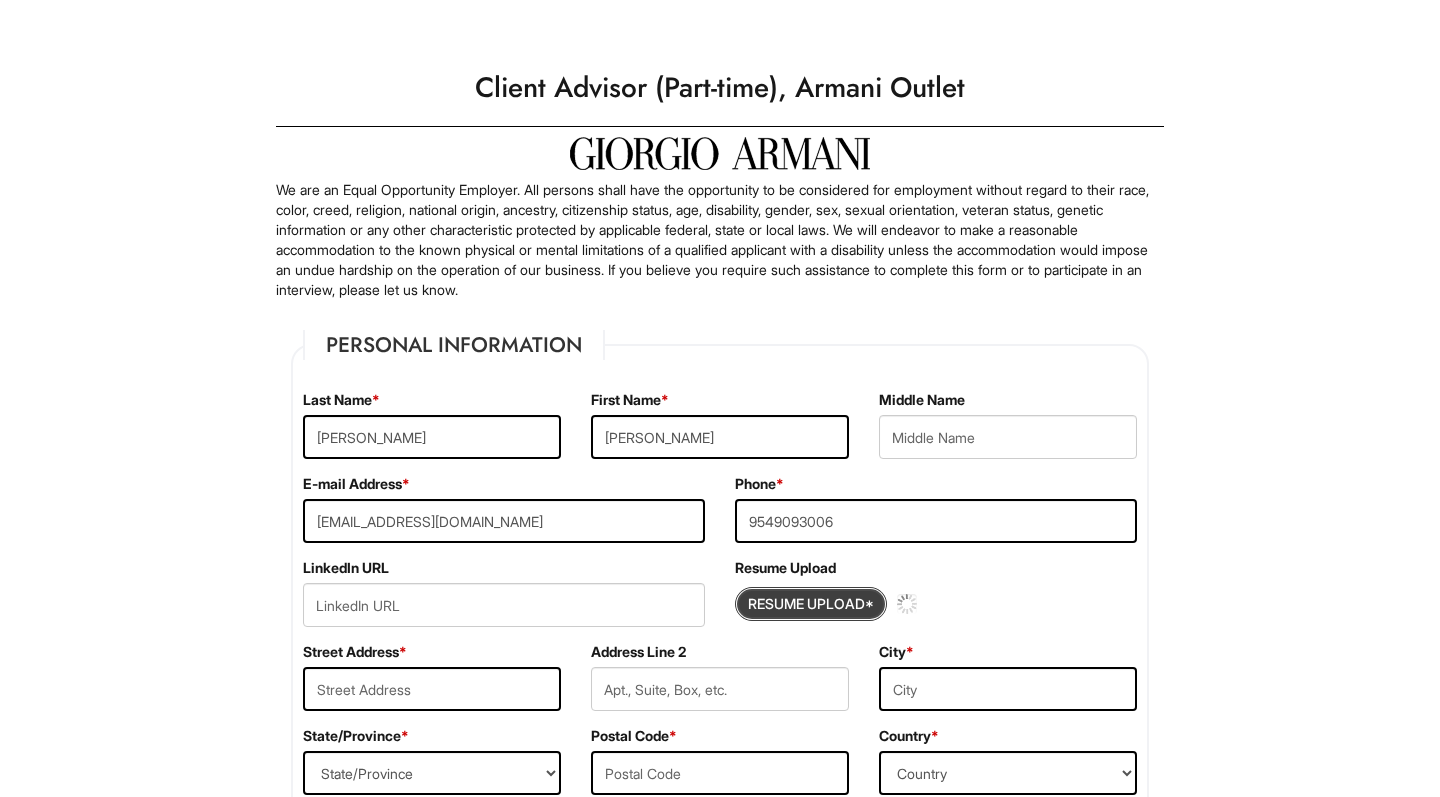 type 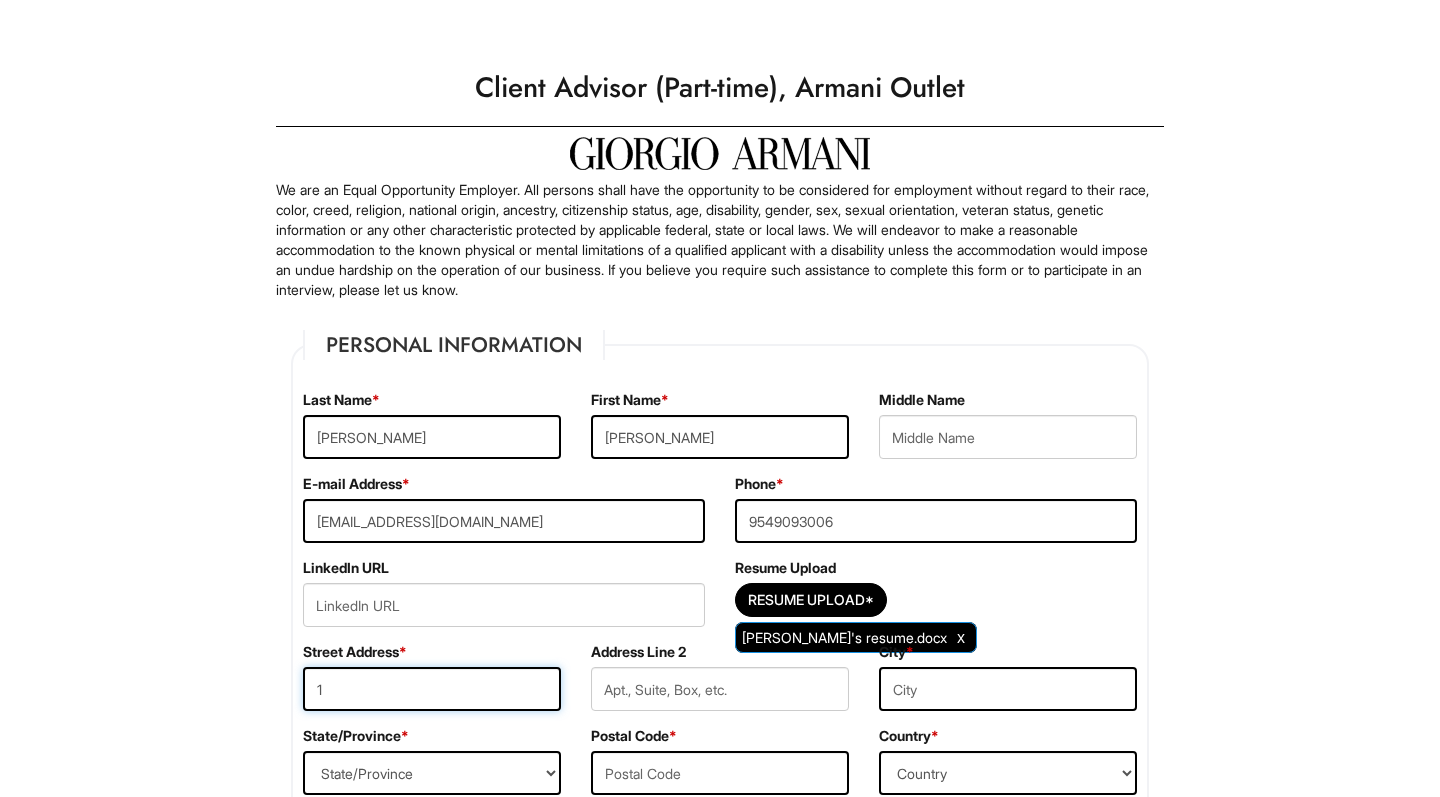 type on "11" 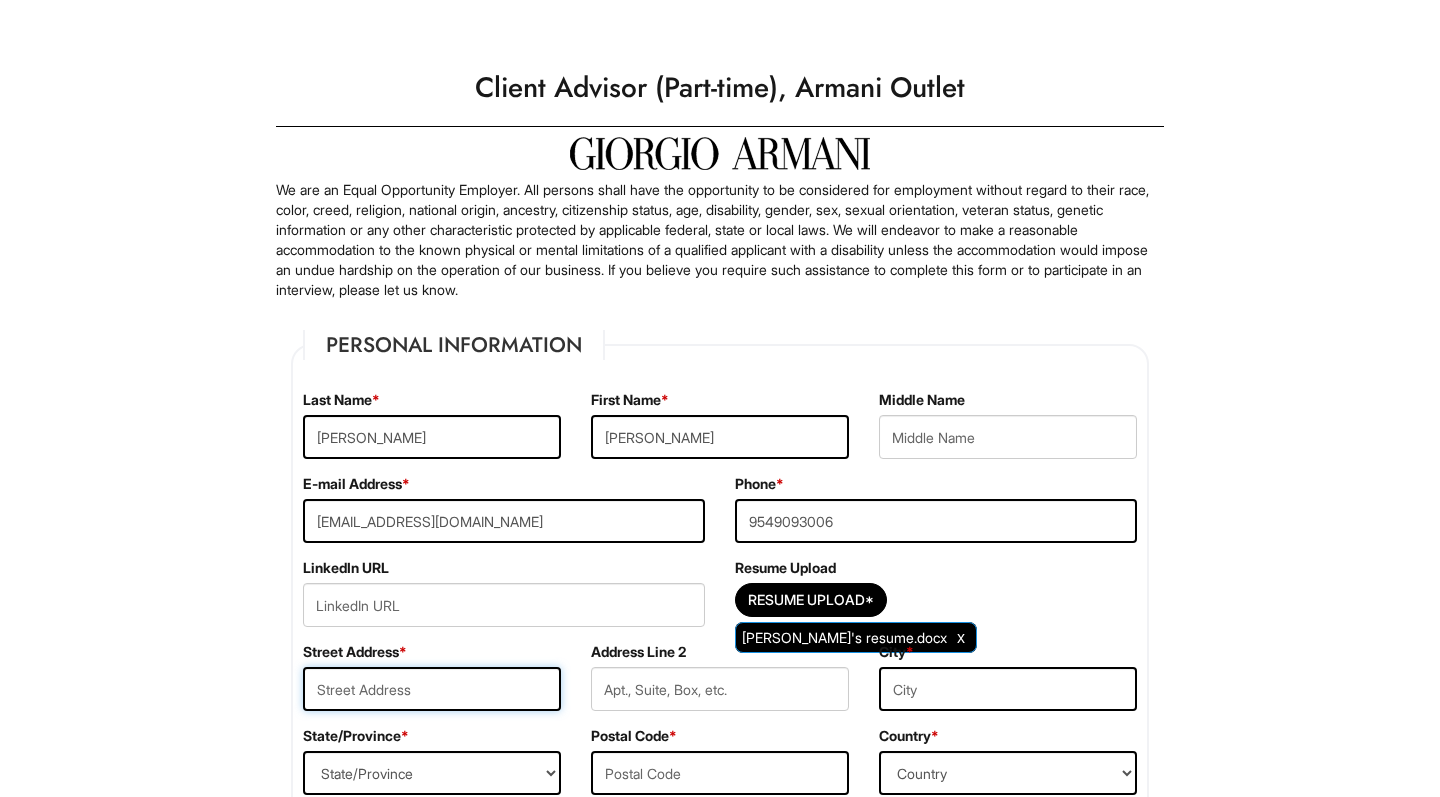 type on "11876 SW 13th Ct" 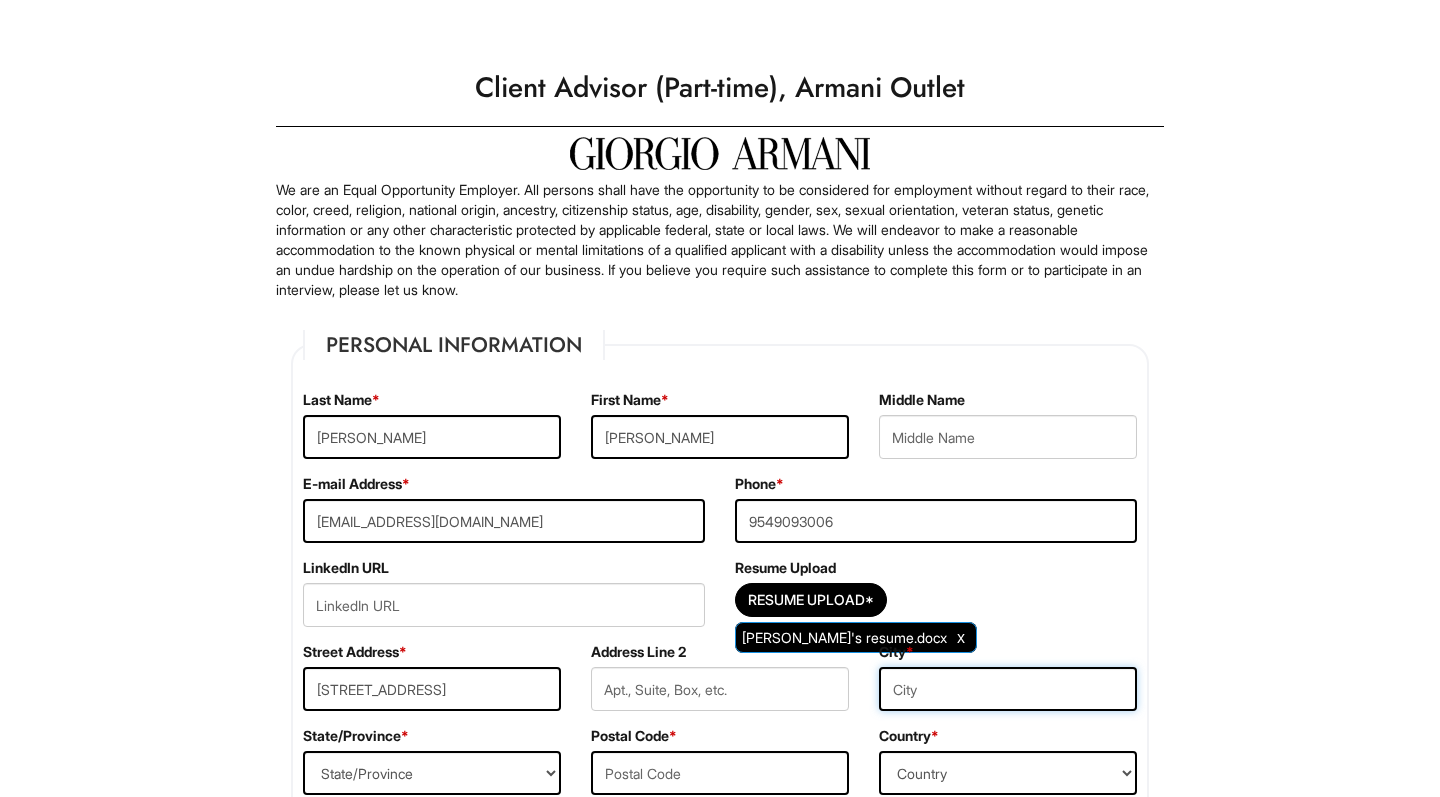 type on "Davie" 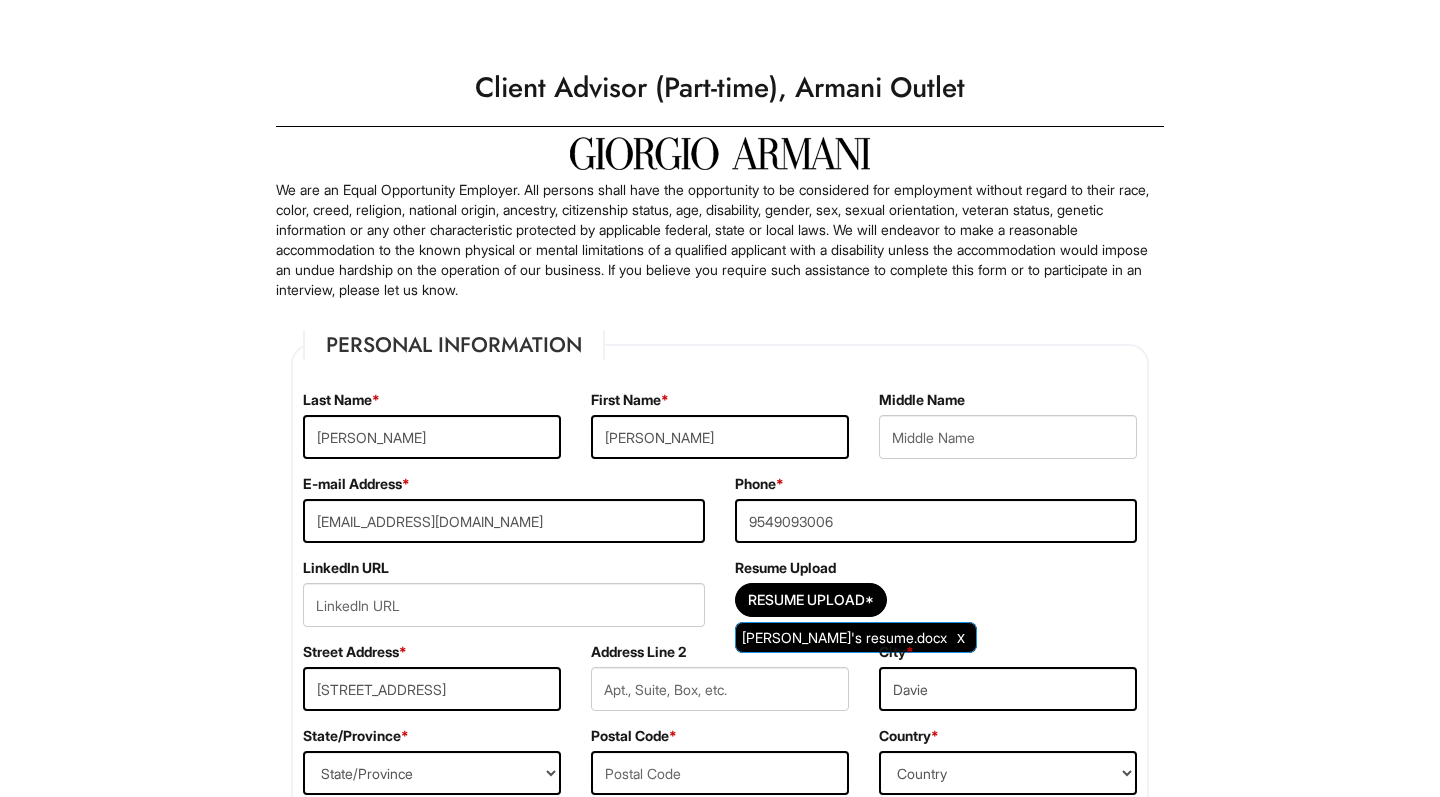 select on "FL" 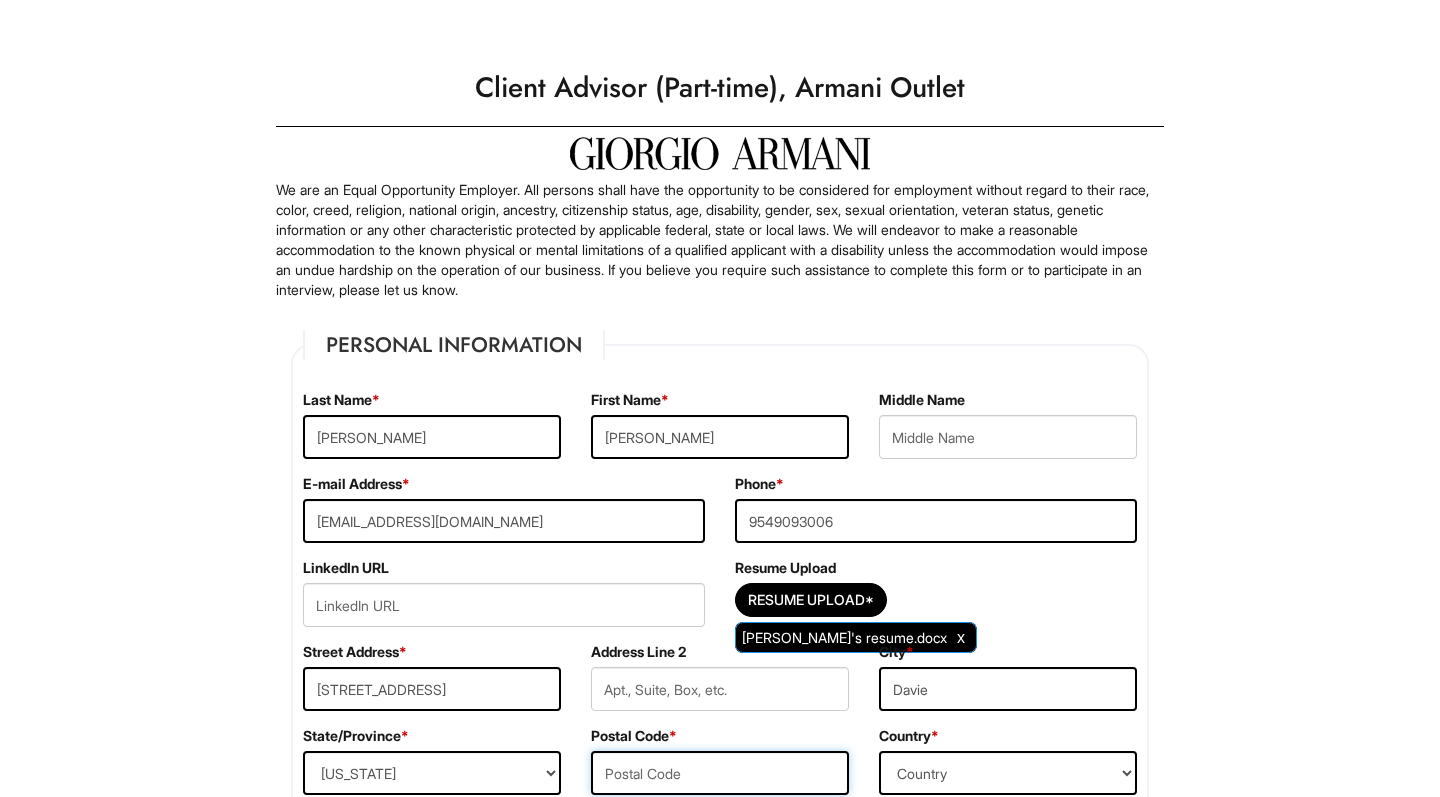 type on "33325" 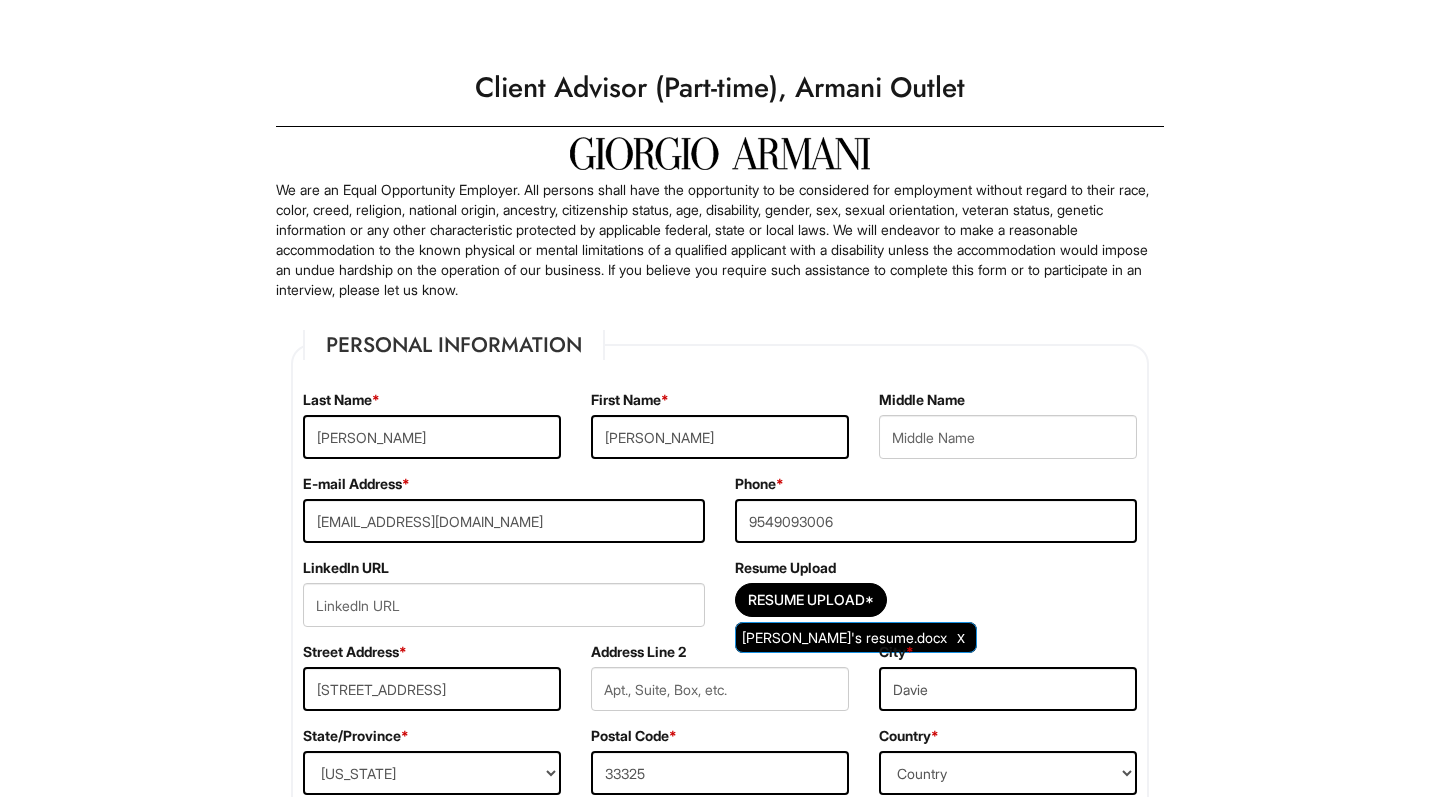 type on "Aidan" 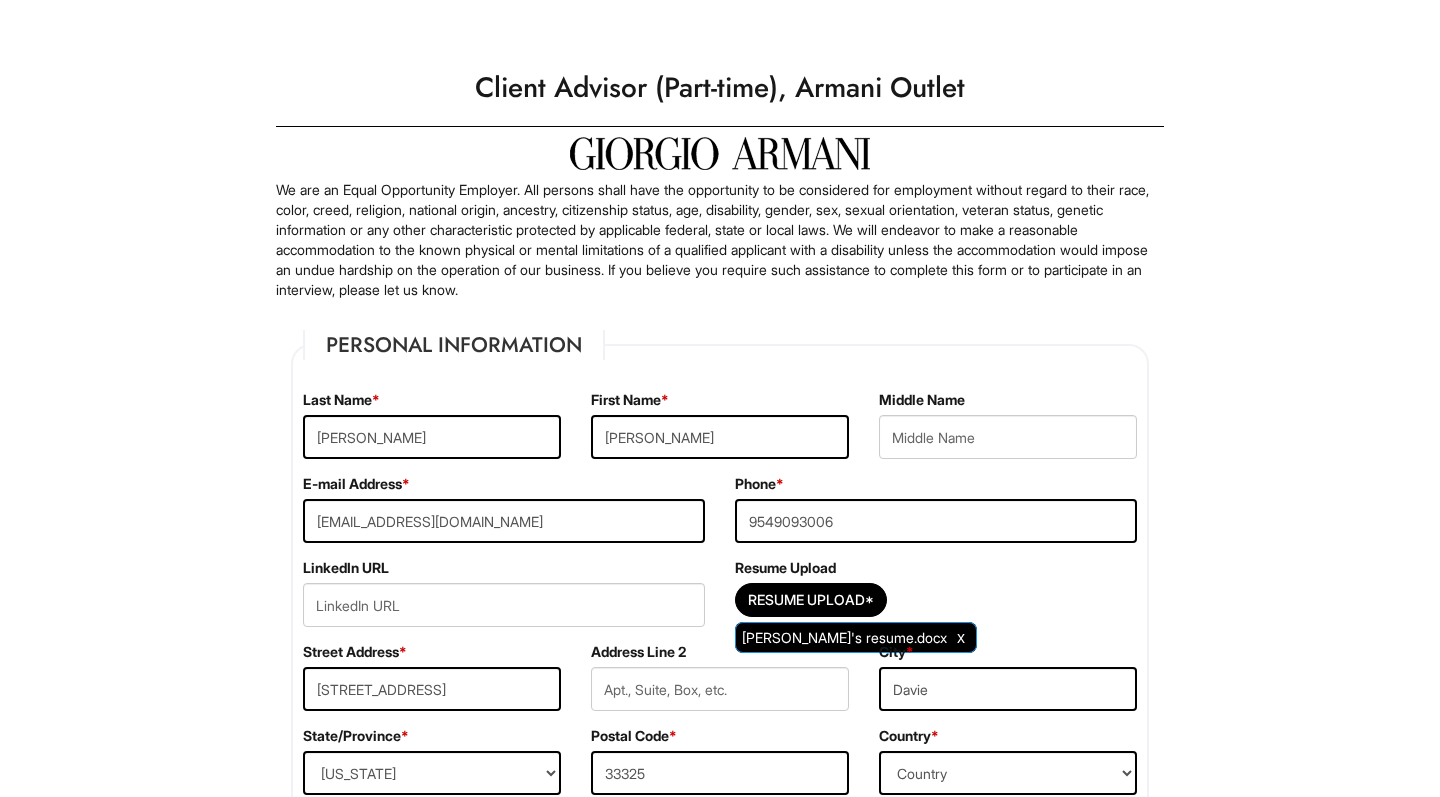 click on "1 2 3 Client Advisor (Part-time), Armani Outlet PLEASE COMPLETE ALL REQUIRED FIELDS
We are an Equal Opportunity Employer. All persons shall have the opportunity to be considered for employment without regard to their race, color, creed, religion, national origin, ancestry, citizenship status, age, disability, gender, sex, sexual orientation, veteran status, genetic information or any other characteristic protected by applicable federal, state or local laws. We will endeavor to make a reasonable accommodation to the known physical or mental limitations of a qualified applicant with a disability unless the accommodation would impose an undue hardship on the operation of our business. If you believe you require such assistance to complete this form or to participate in an interview, please let us know.
Personal Information
Last Name  *   Marcano
First Name  *   Aidan
Middle Name
E-mail Address  *   aidanm0026@gmail.com
Phone  *   9549093006
LinkedIn URL
Resume Upload
*" at bounding box center (720, 1958) 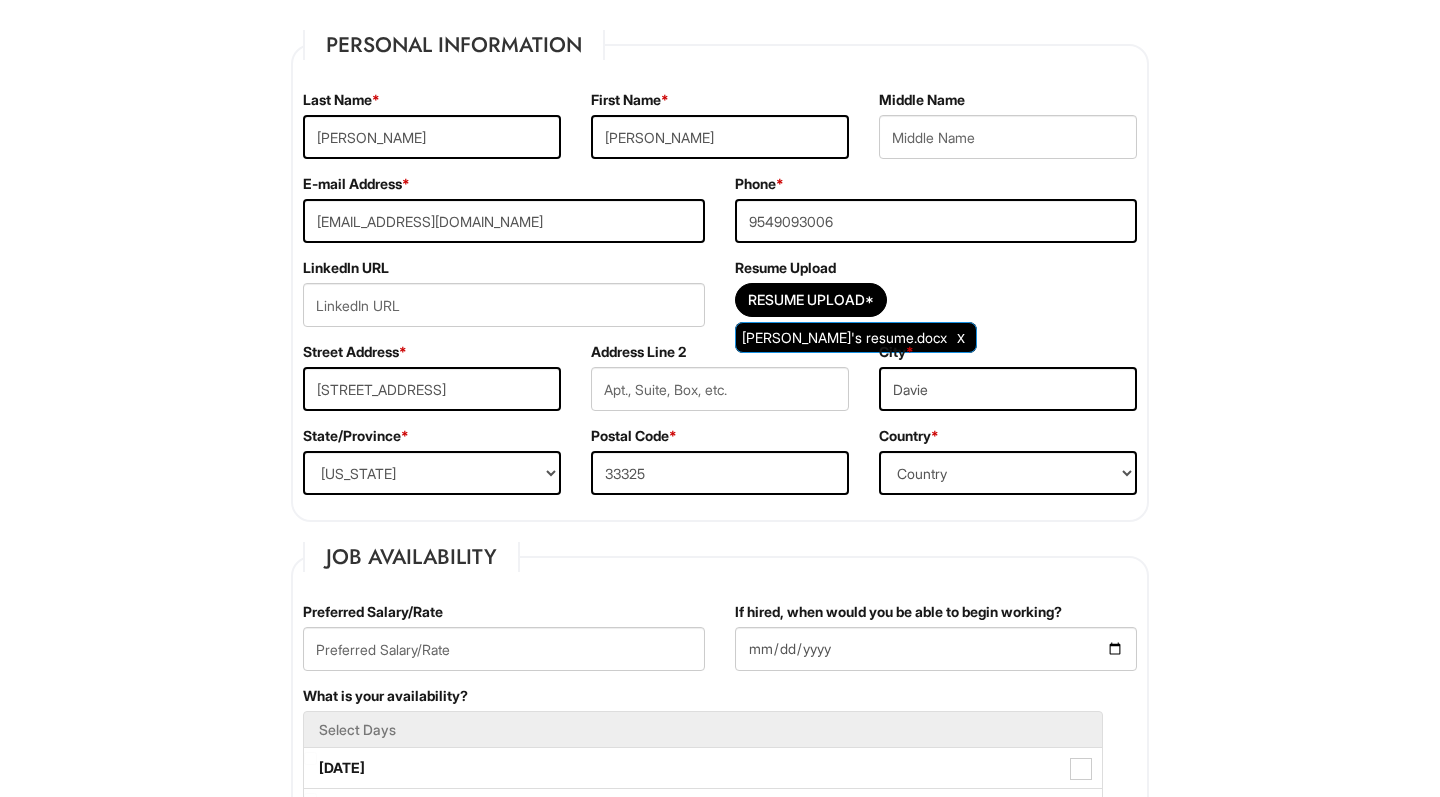 scroll, scrollTop: 317, scrollLeft: 0, axis: vertical 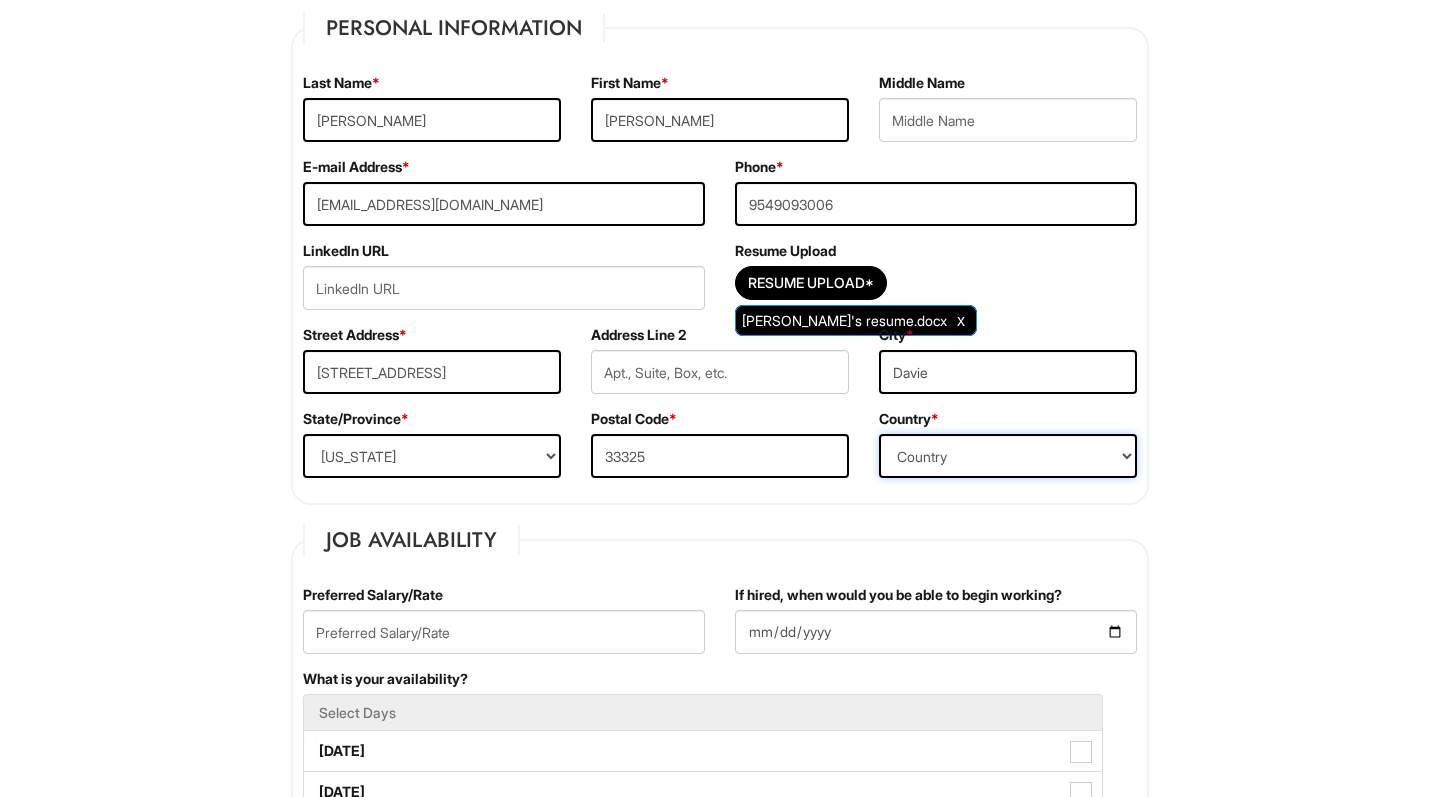 select on "United States of America" 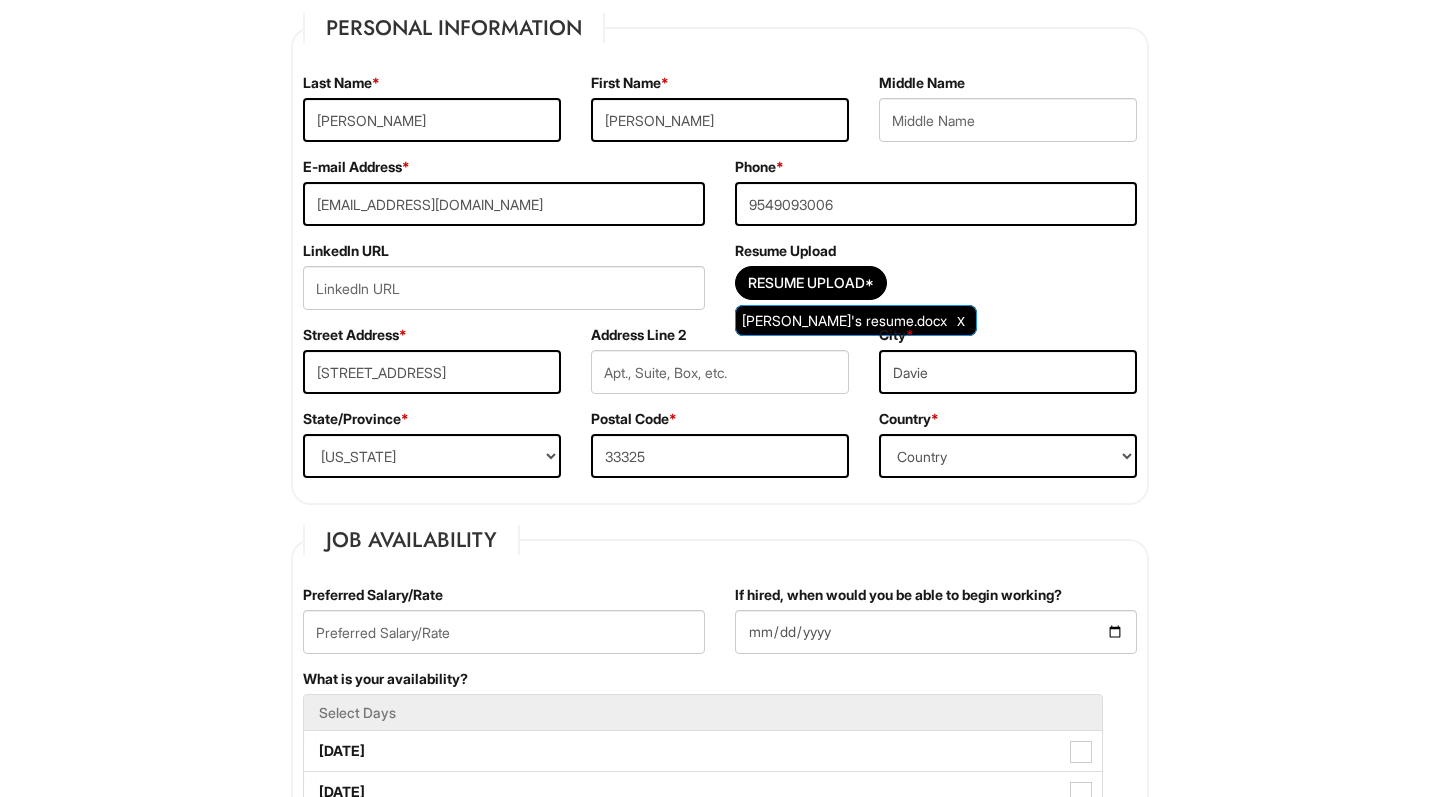 click on "Personal Information
Last Name  *   Marcano
First Name  *   Aidan
Middle Name
E-mail Address  *   aidanm0026@gmail.com
Phone  *   9549093006
LinkedIn URL
Resume Upload   Resume Upload* Aidan's resume.docx
Street Address  *   11876 SW 13th Ct
Address Line 2
City  *   Davie
State/Province  *   State/Province ALABAMA ALASKA ARIZONA ARKANSAS CALIFORNIA COLORADO CONNECTICUT DELAWARE DISTRICT OF COLUMBIA FLORIDA GEORGIA HAWAII IDAHO ILLINOIS INDIANA IOWA KANSAS KENTUCKY LOUISIANA MAINE MARYLAND MASSACHUSETTS MICHIGAN MINNESOTA MISSISSIPPI MISSOURI MONTANA NEBRASKA NEVADA NEW HAMPSHIRE NEW JERSEY NEW MEXICO NEW YORK NORTH CAROLINA NORTH DAKOTA OHIO OKLAHOMA OREGON PENNSYLVANIA RHODE ISLAND SOUTH CAROLINA SOUTH DAKOTA TENNESSEE TEXAS UTAH VERMONT VIRGINIA WASHINGTON WEST VIRGINIA WISCONSIN WYOMING CA-ALBERTA CA-BRITISH COLUMBIA CA-MANITOBA CA-NEW BRUNSWICK CA-NEWFOUNDLAND CA-NOVA SCOTIA CA-NORTHWEST TERRITORIES CA-NUNAVUT CA-ONTARIO CA-PRINCE EDWARD ISLAND CA-QUEBEC
*" at bounding box center (720, 1691) 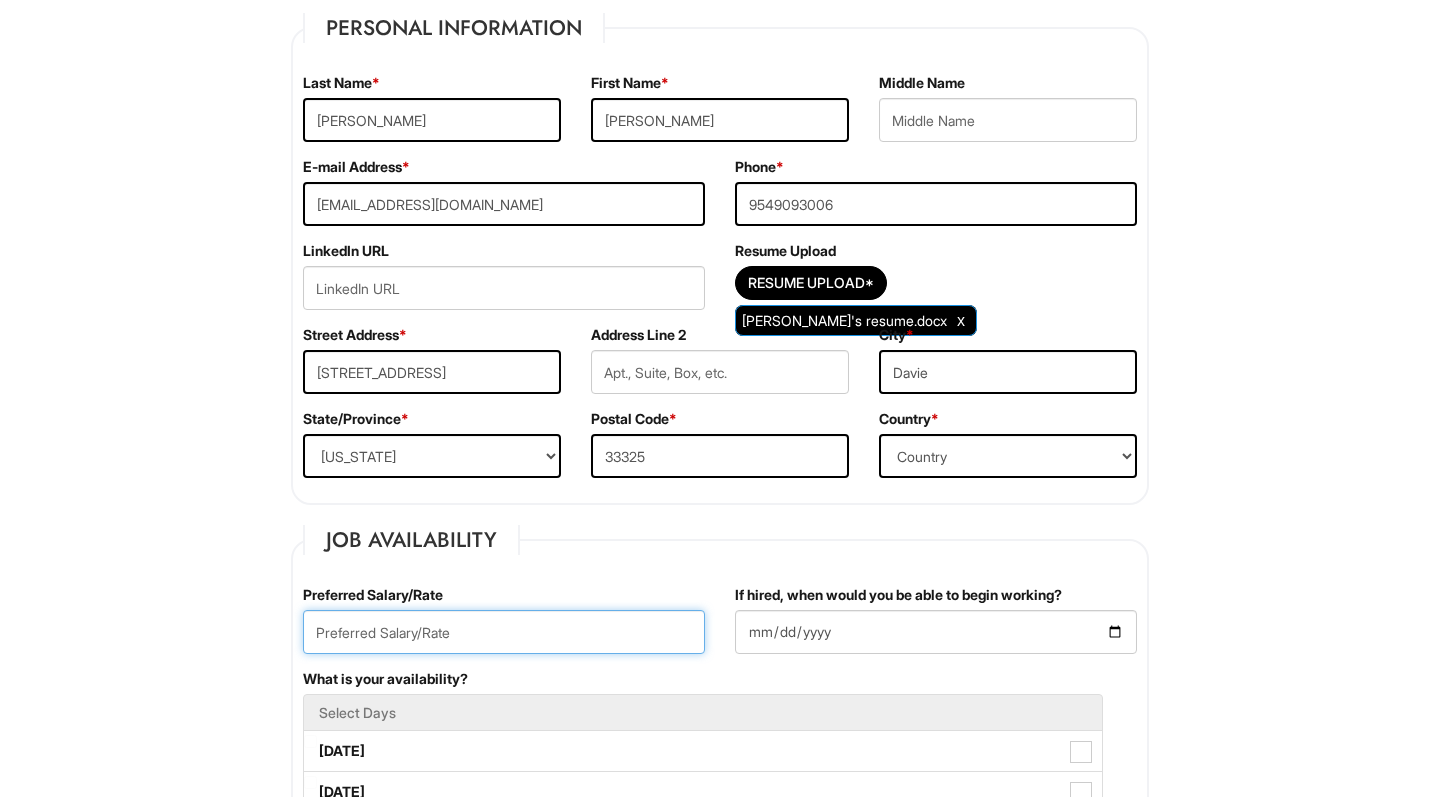 click at bounding box center (504, 632) 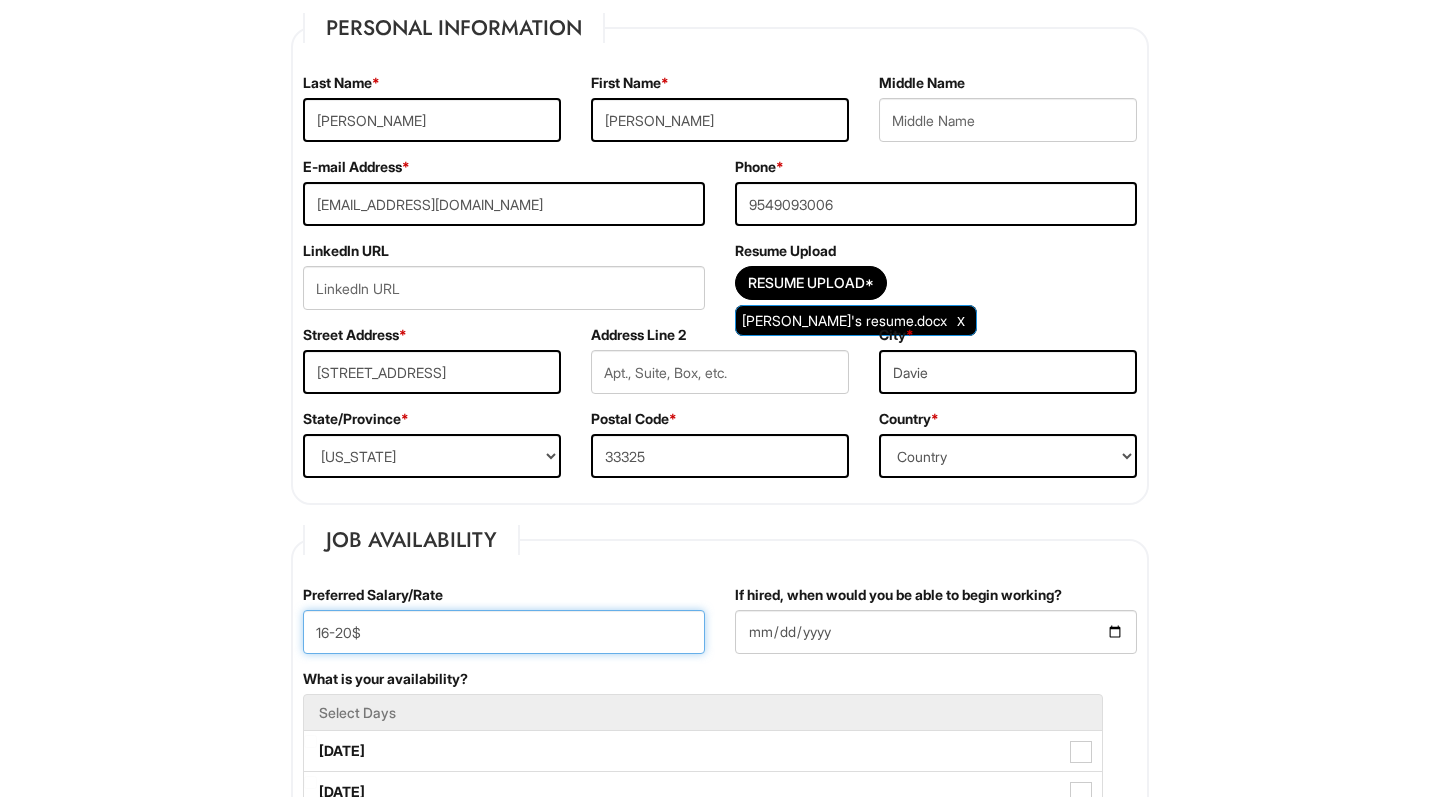 type on "16-20$" 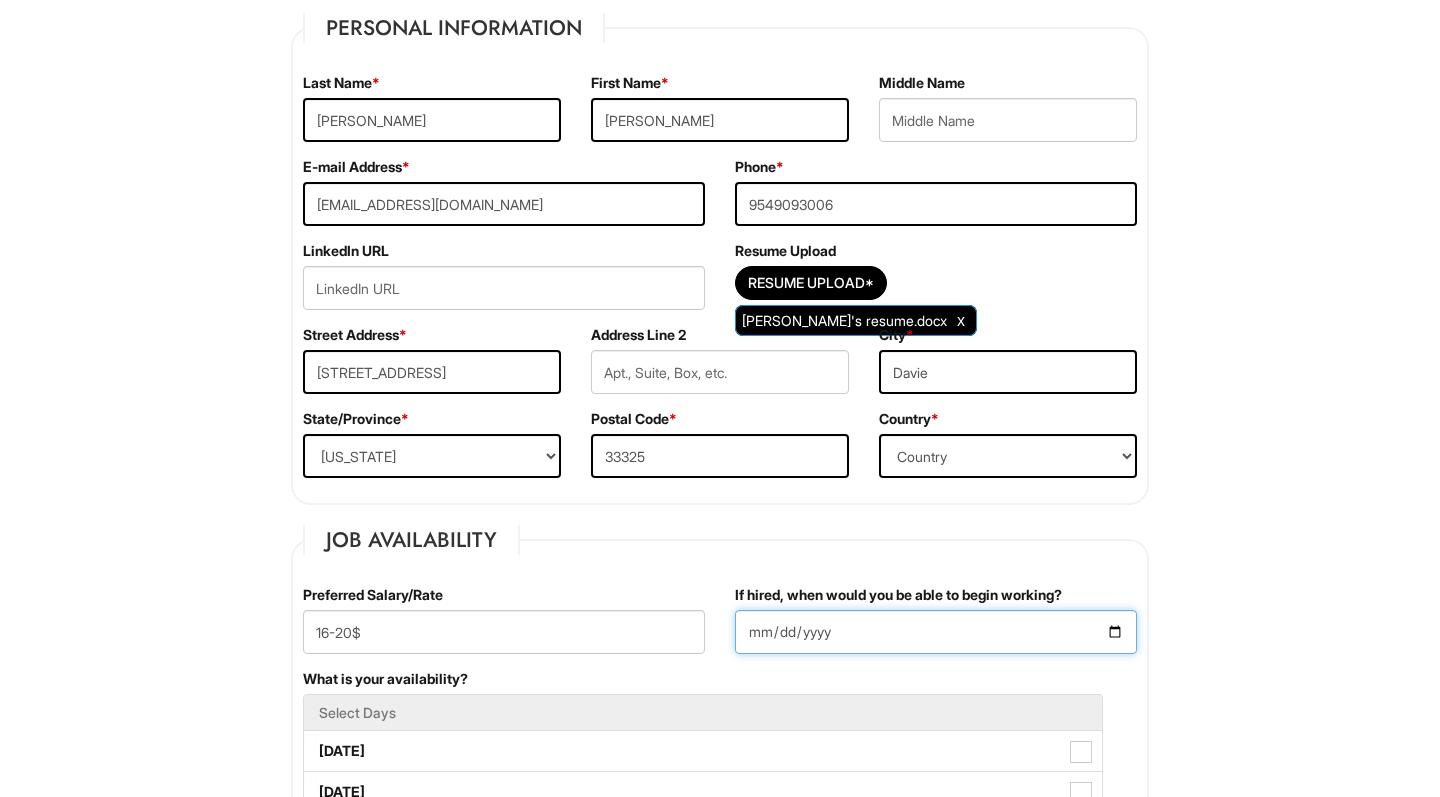 click on "If hired, when would you be able to begin working?" at bounding box center (936, 632) 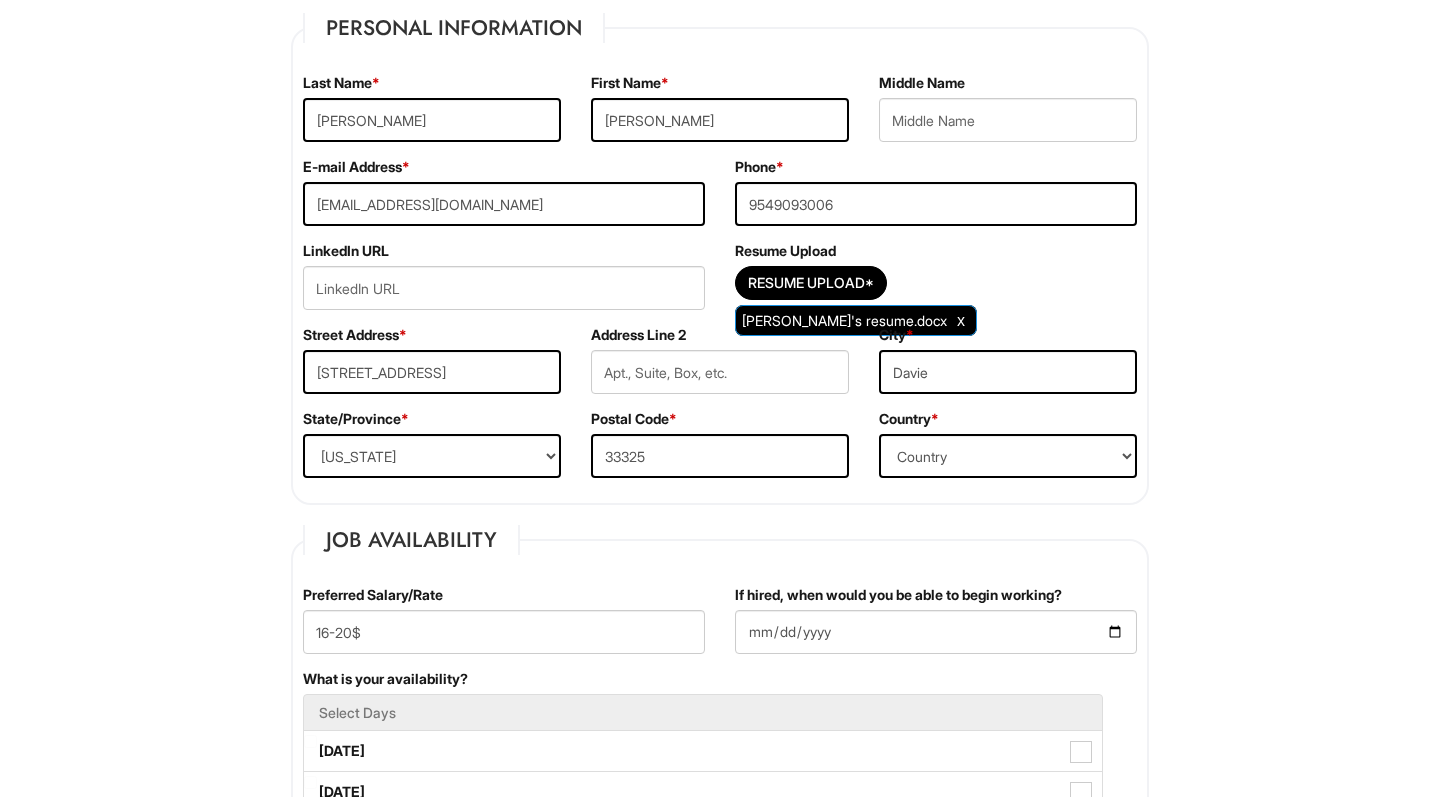 click on "Please Complete This Form 1 2 3 Client Advisor (Part-time), Armani Outlet PLEASE COMPLETE ALL REQUIRED FIELDS
We are an Equal Opportunity Employer. All persons shall have the opportunity to be considered for employment without regard to their race, color, creed, religion, national origin, ancestry, citizenship status, age, disability, gender, sex, sexual orientation, veteran status, genetic information or any other characteristic protected by applicable federal, state or local laws. We will endeavor to make a reasonable accommodation to the known physical or mental limitations of a qualified applicant with a disability unless the accommodation would impose an undue hardship on the operation of our business. If you believe you require such assistance to complete this form or to participate in an interview, please let us know.
Personal Information
Last Name  *   Marcano
First Name  *   Aidan
Middle Name
E-mail Address  *   aidanm0026@gmail.com
Phone  *   9549093006" at bounding box center (720, 1636) 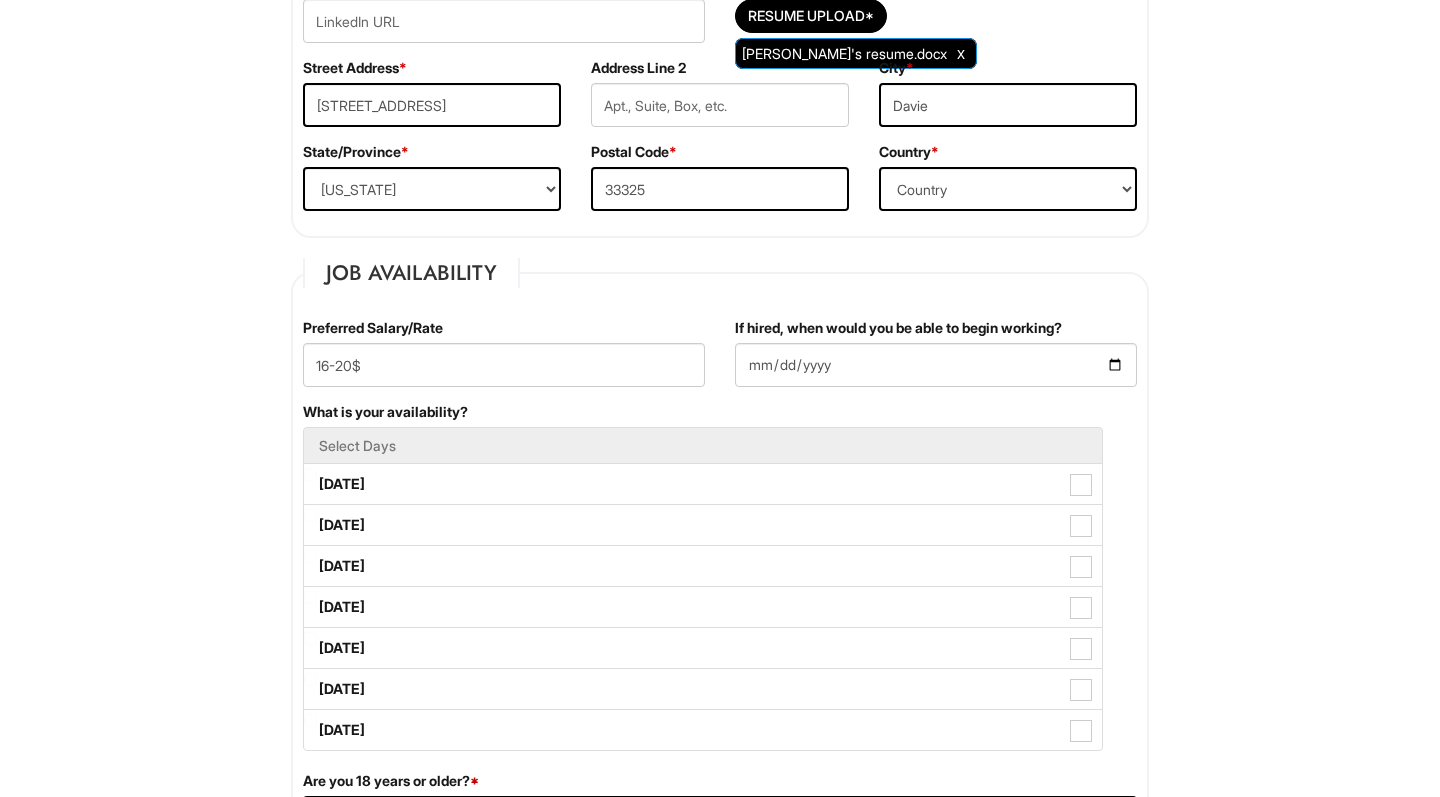 scroll, scrollTop: 587, scrollLeft: 0, axis: vertical 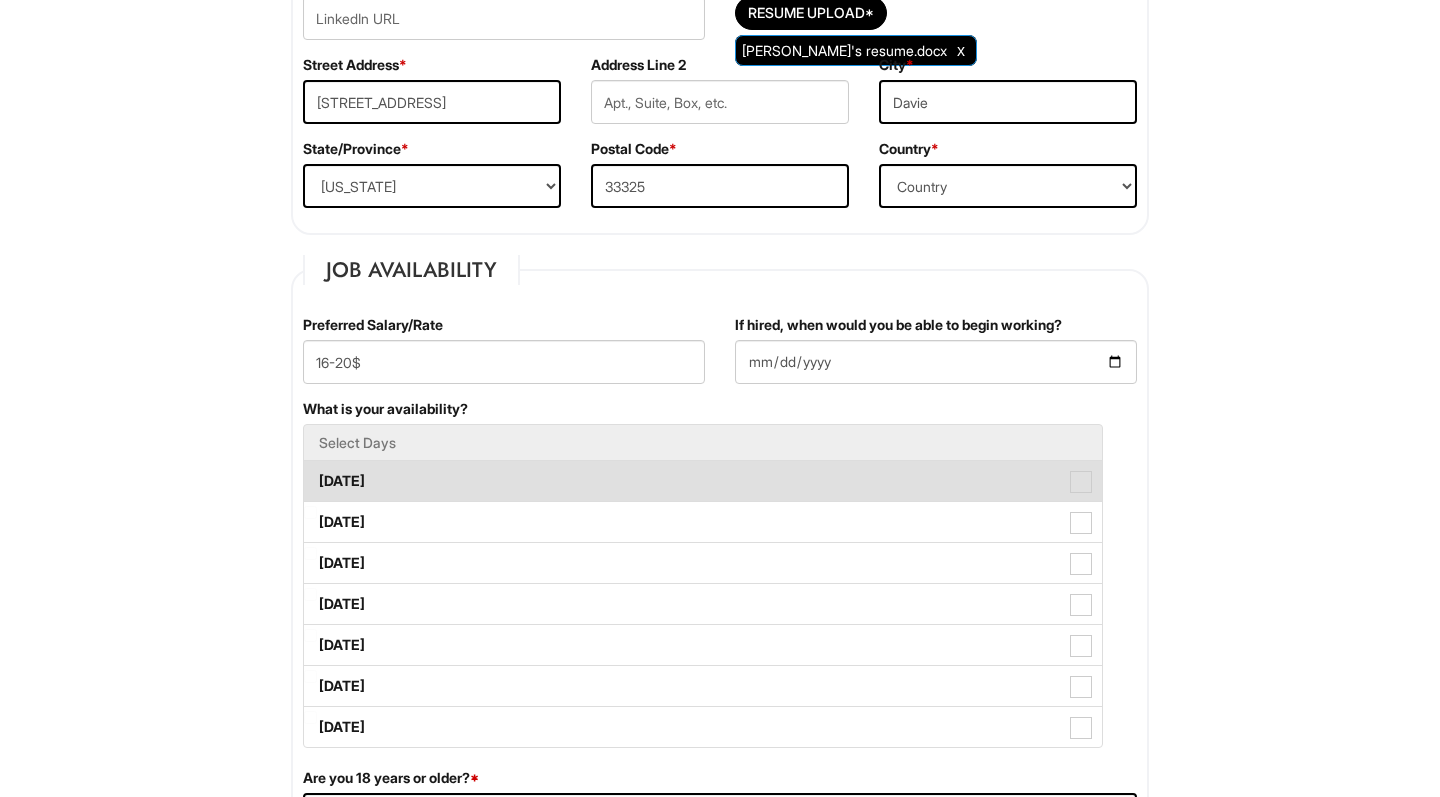 click at bounding box center (1081, 482) 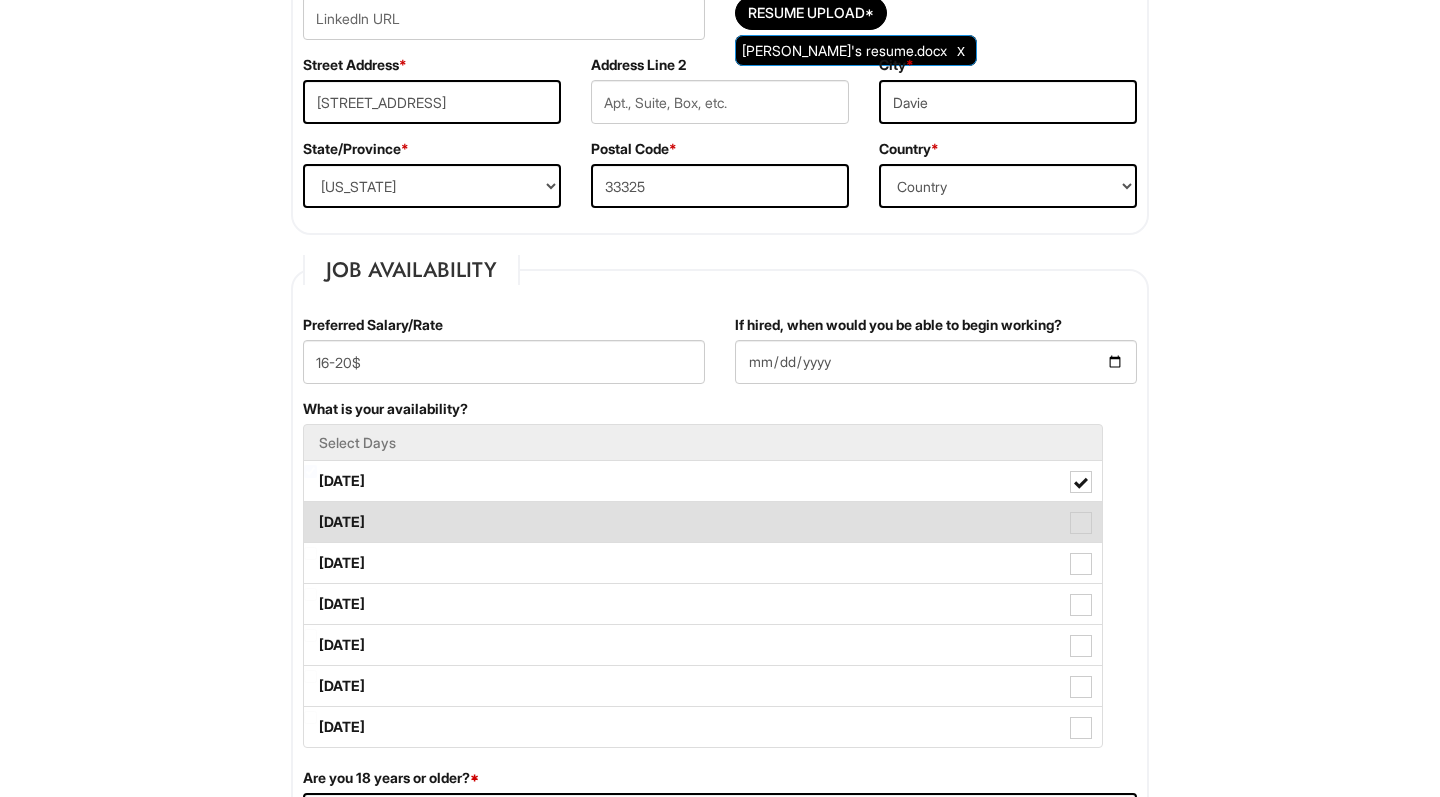 click at bounding box center (1081, 523) 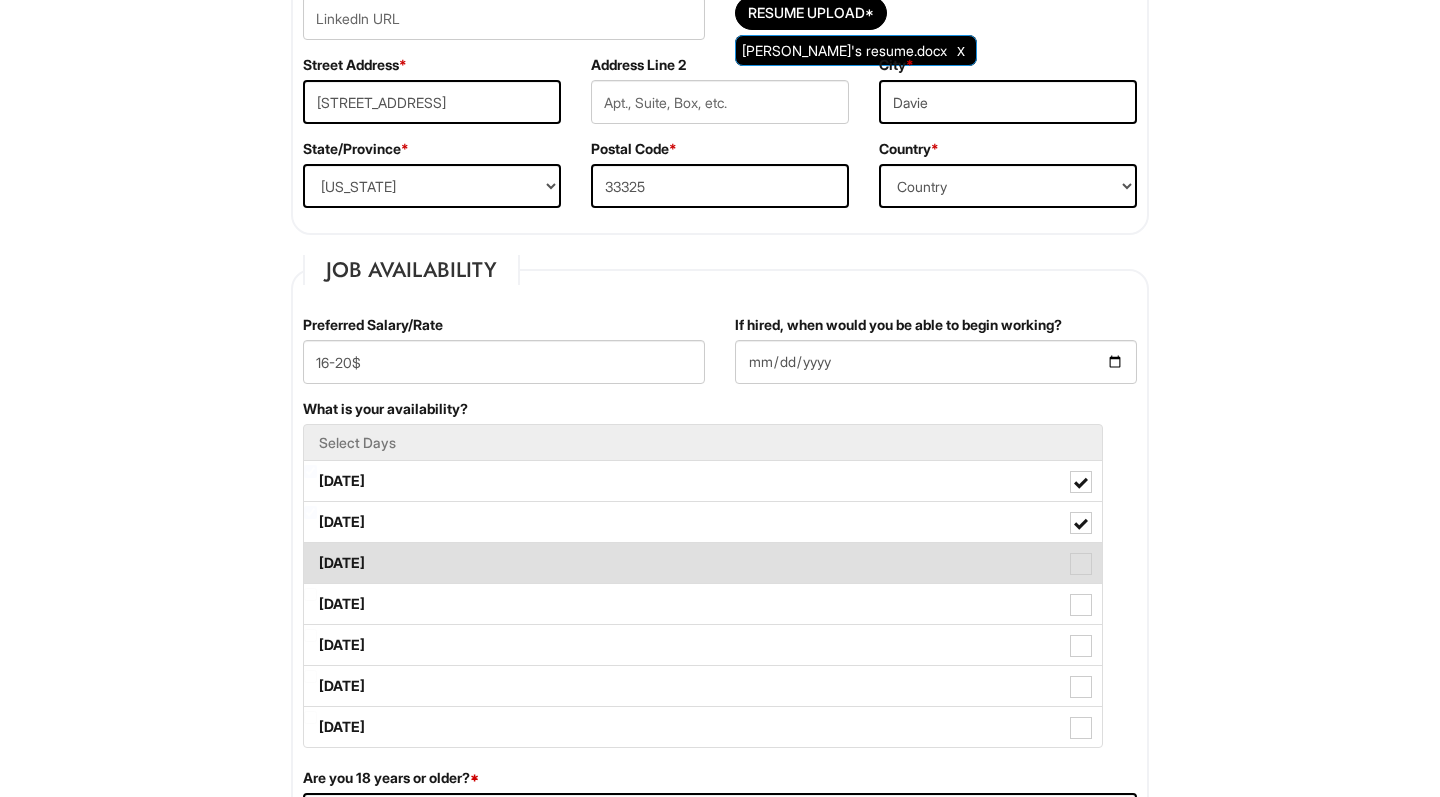 click at bounding box center [1081, 564] 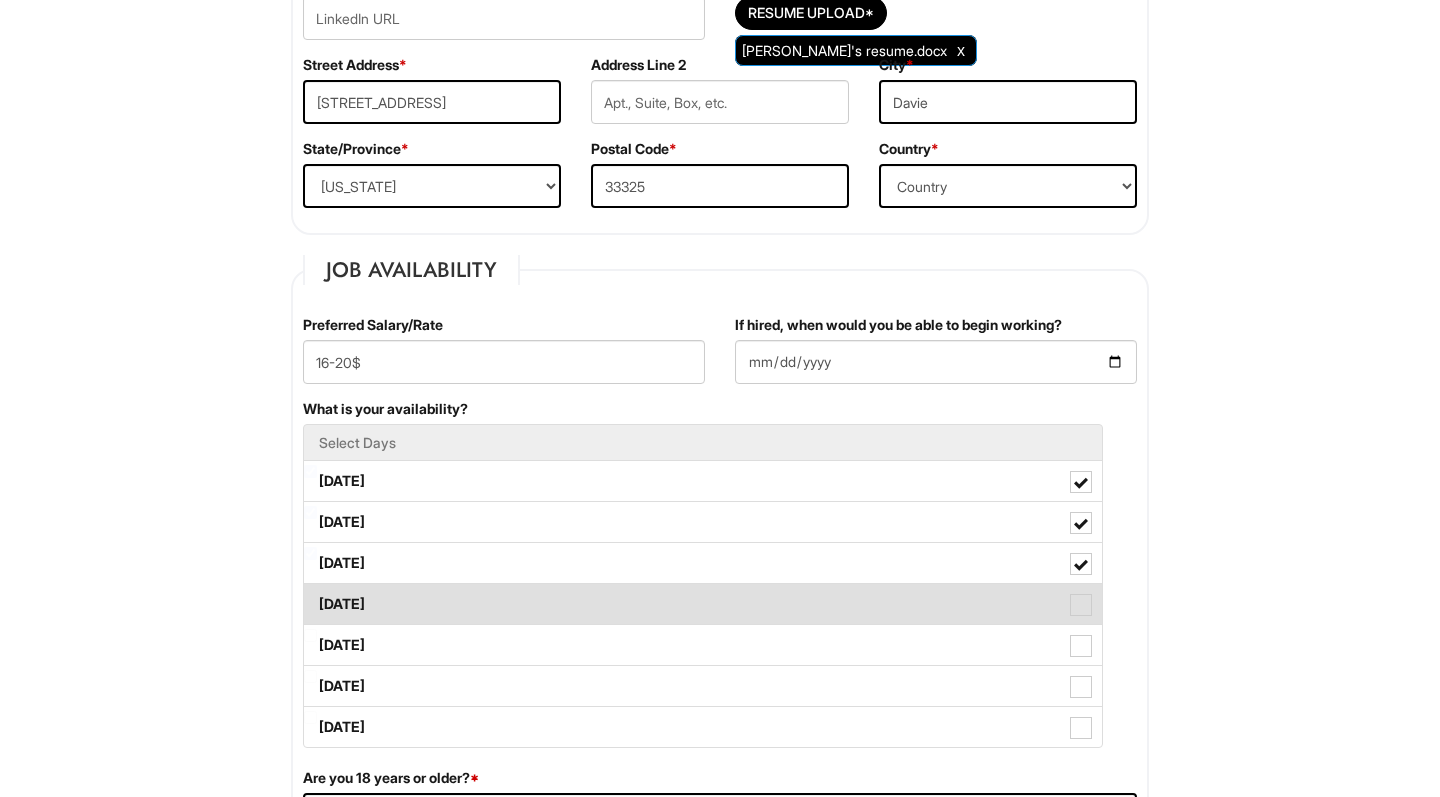 click at bounding box center (1081, 605) 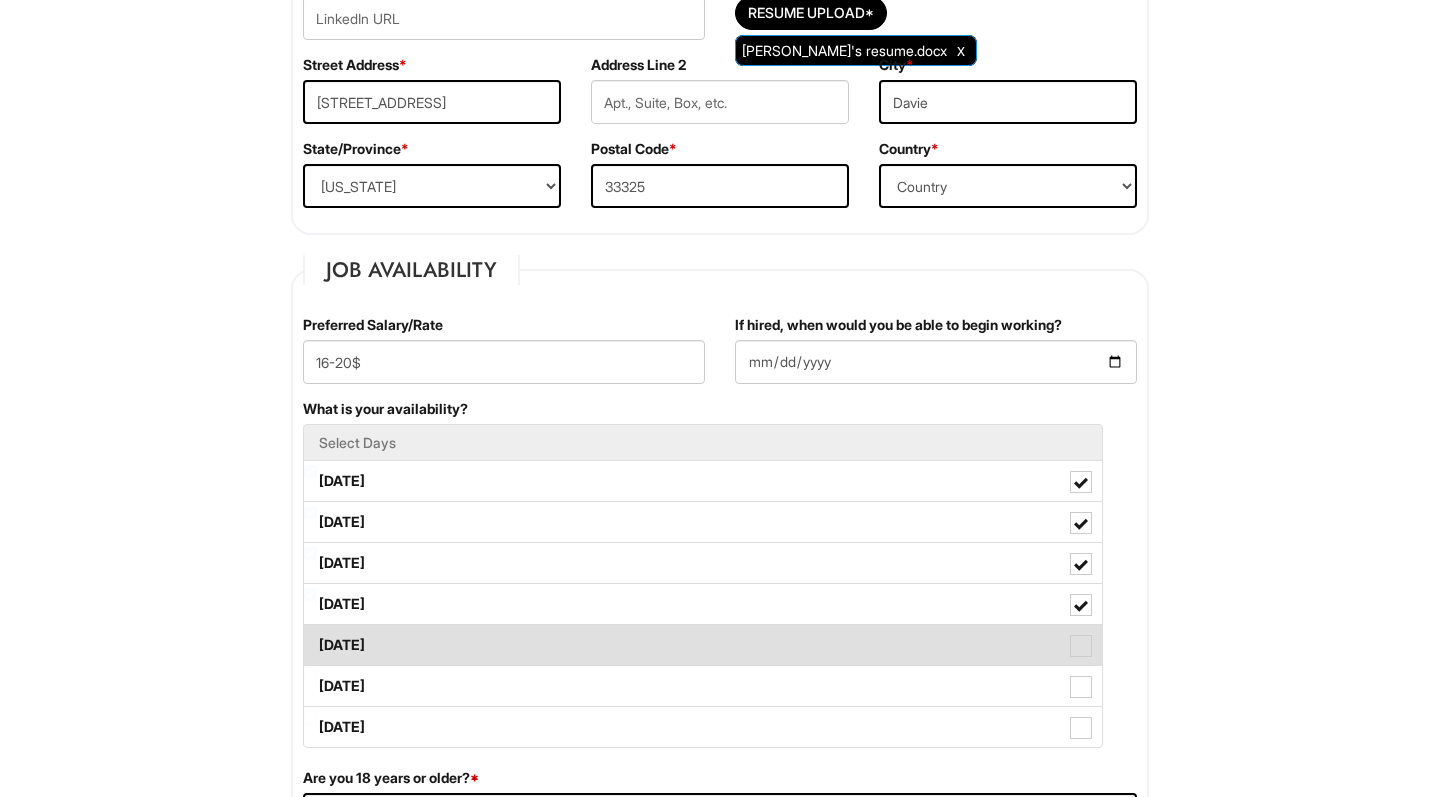 click at bounding box center [1081, 646] 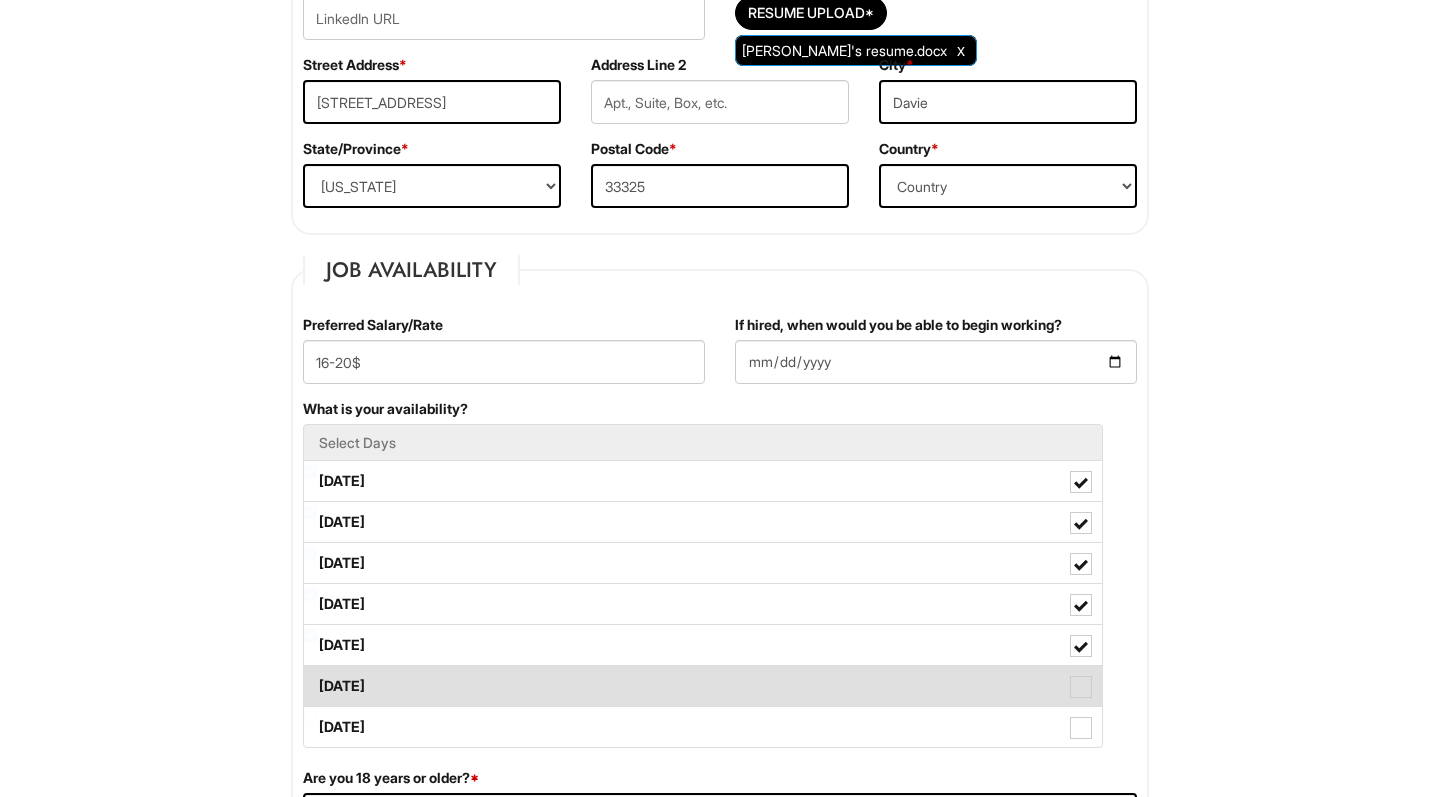 click at bounding box center [1081, 687] 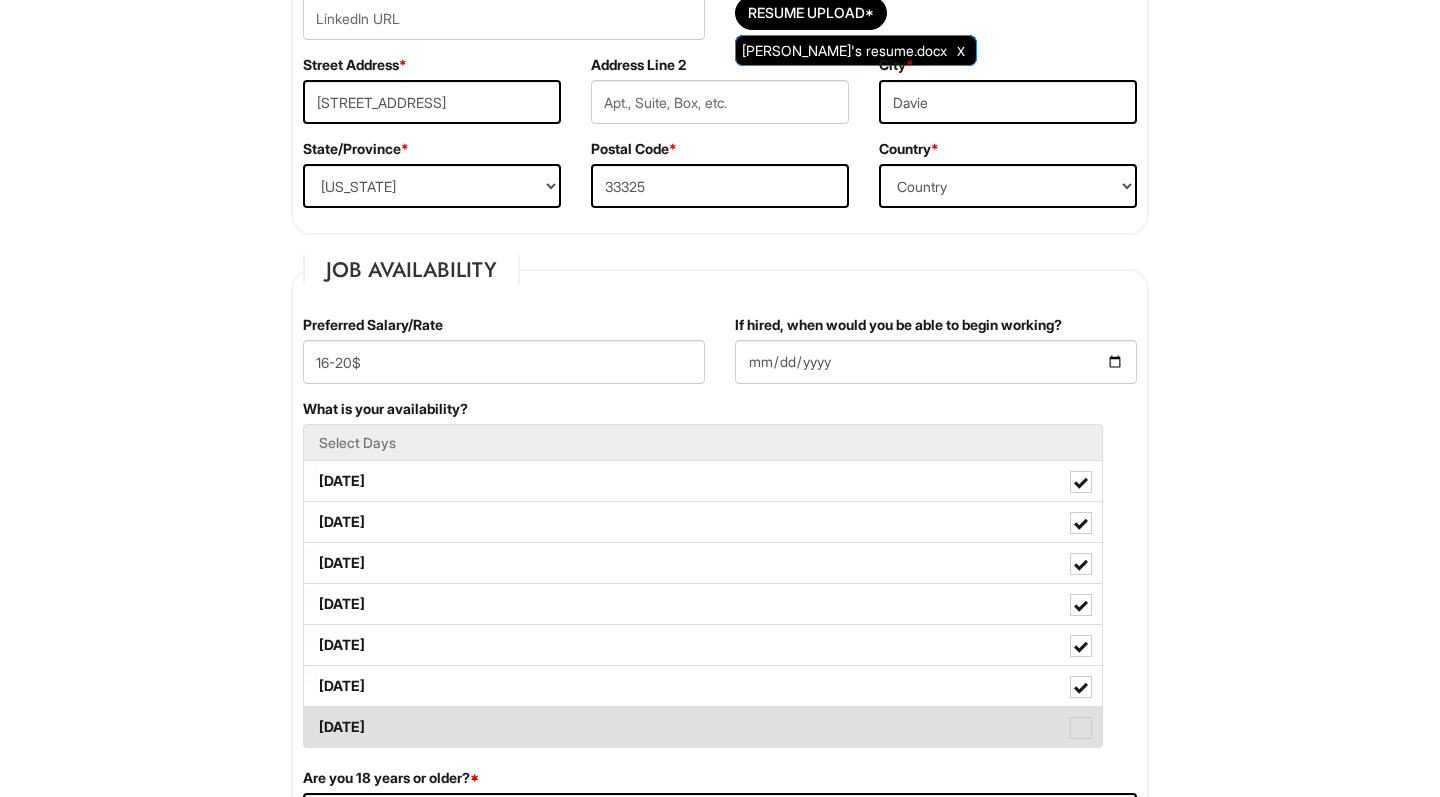 click at bounding box center (1081, 728) 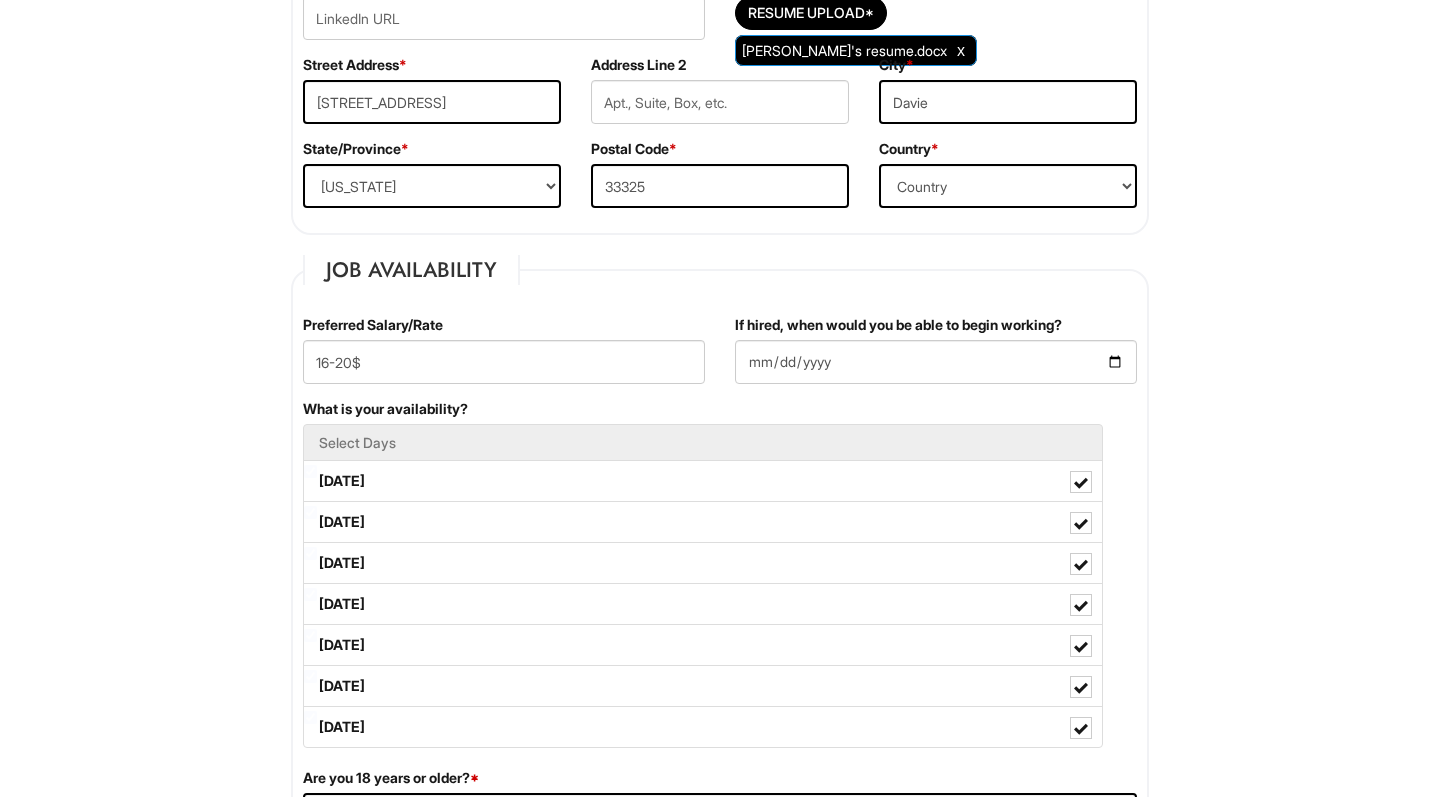 click on "Please Complete This Form 1 2 3 Client Advisor (Part-time), Armani Outlet PLEASE COMPLETE ALL REQUIRED FIELDS
We are an Equal Opportunity Employer. All persons shall have the opportunity to be considered for employment without regard to their race, color, creed, religion, national origin, ancestry, citizenship status, age, disability, gender, sex, sexual orientation, veteran status, genetic information or any other characteristic protected by applicable federal, state or local laws. We will endeavor to make a reasonable accommodation to the known physical or mental limitations of a qualified applicant with a disability unless the accommodation would impose an undue hardship on the operation of our business. If you believe you require such assistance to complete this form or to participate in an interview, please let us know.
Personal Information
Last Name  *   Marcano
First Name  *   Aidan
Middle Name
E-mail Address  *   aidanm0026@gmail.com
Phone  *   9549093006" at bounding box center [720, 1366] 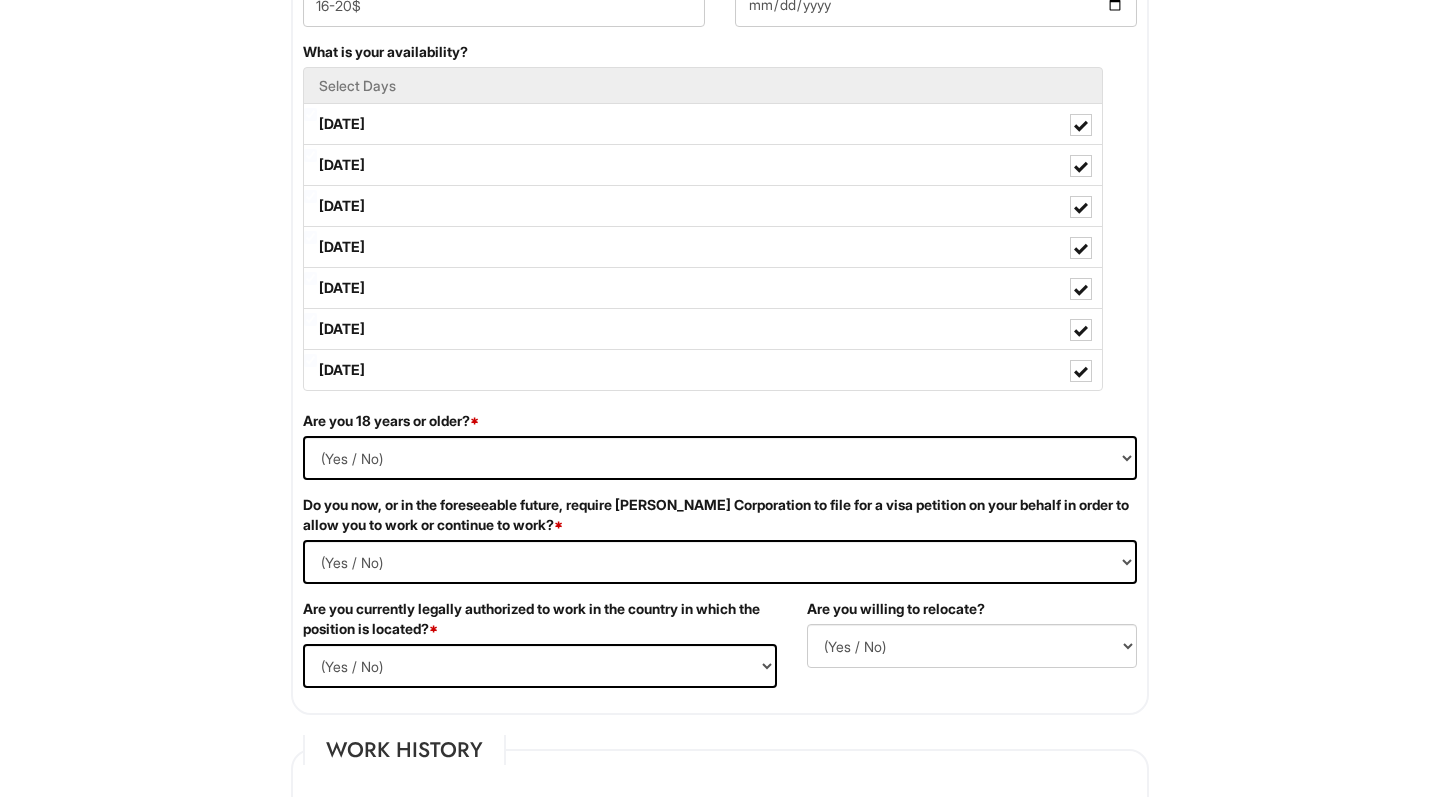 scroll, scrollTop: 947, scrollLeft: 0, axis: vertical 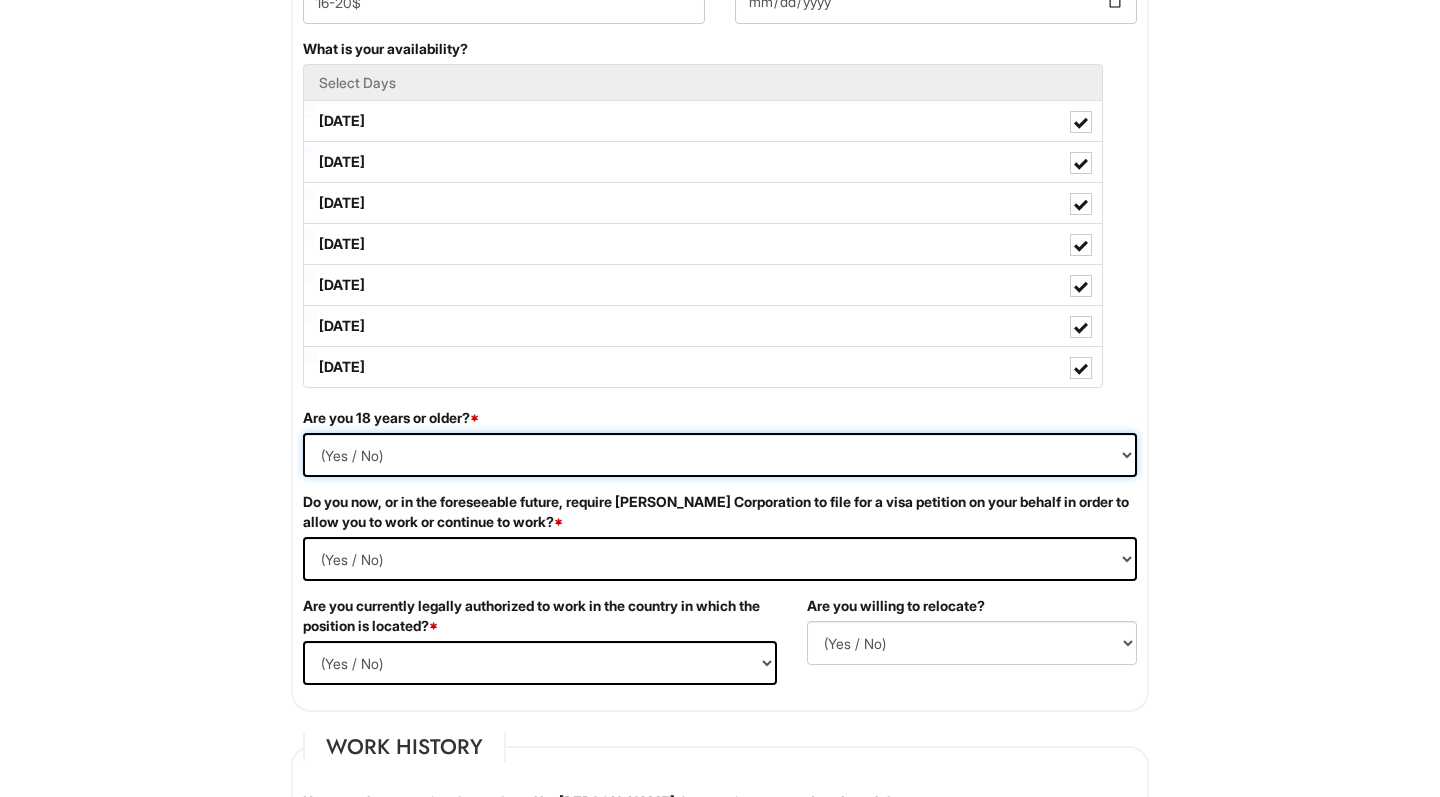 select on "Yes" 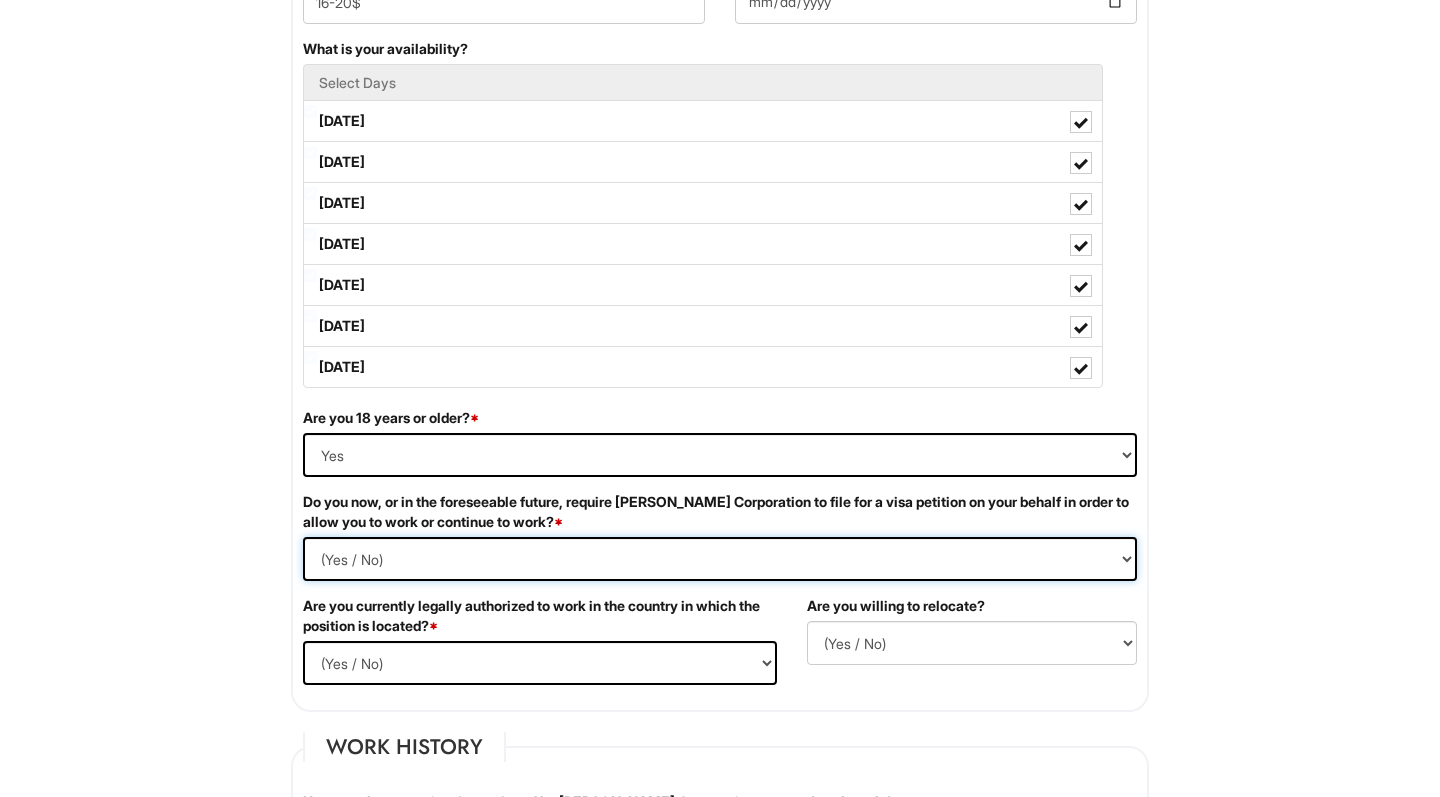 select on "Yes" 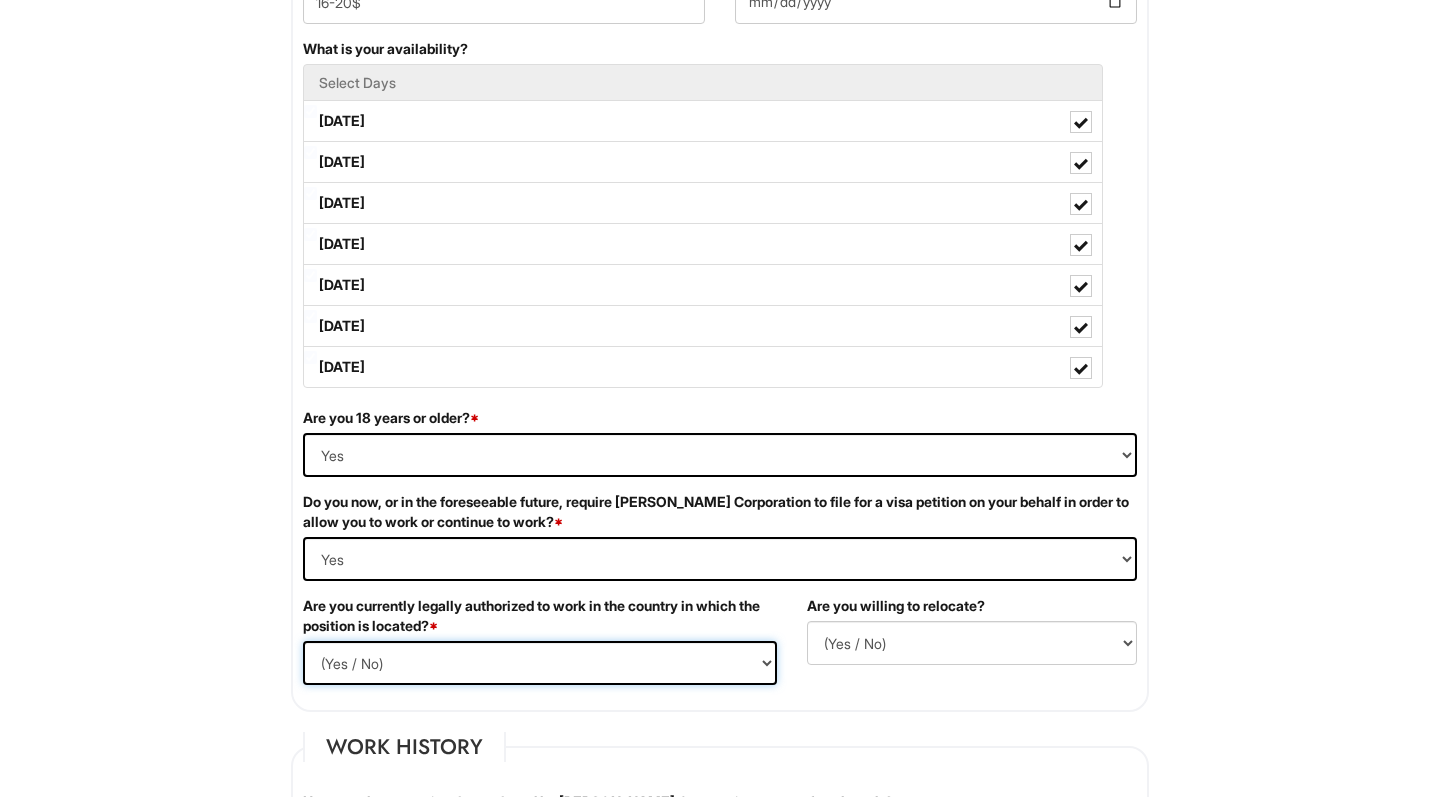 select on "Yes" 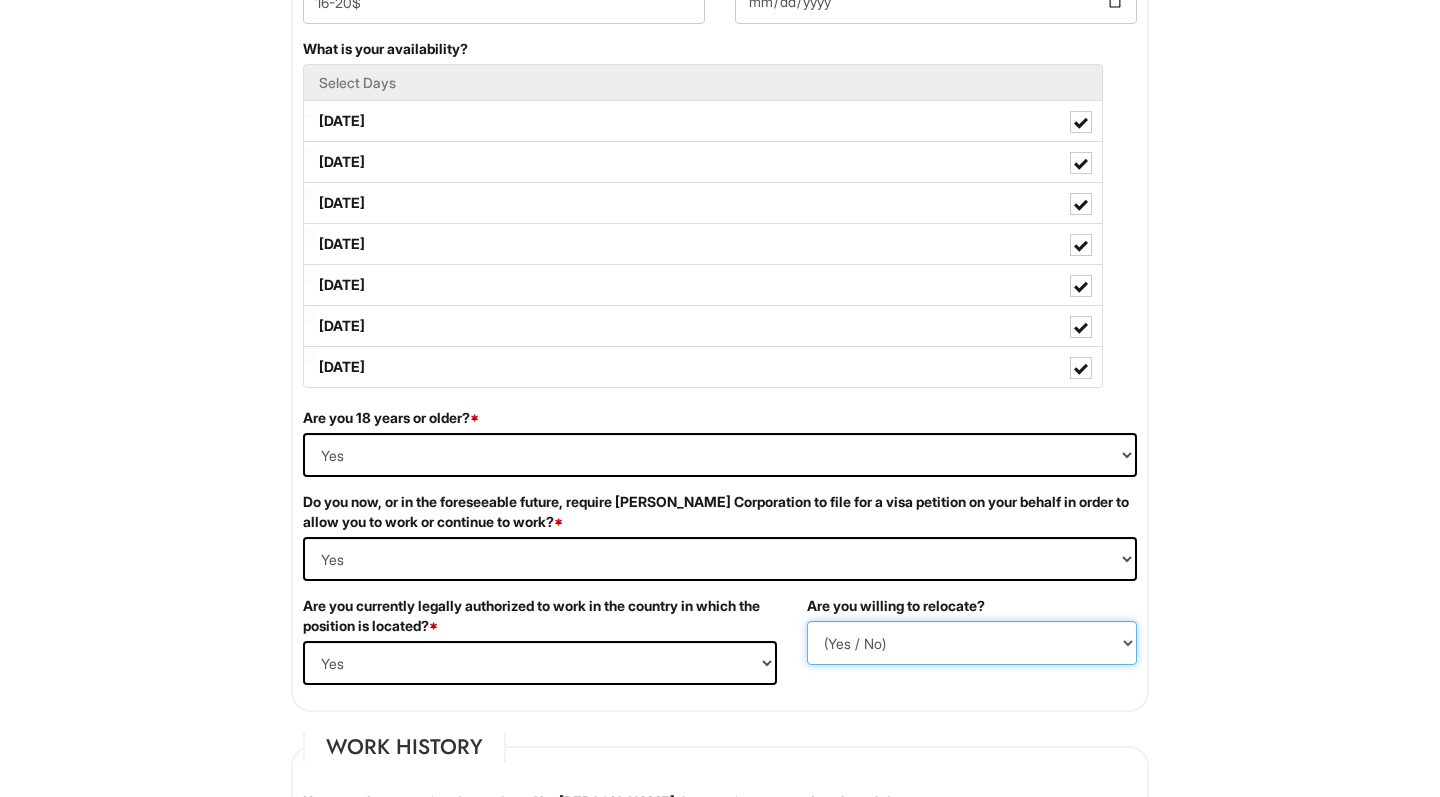 select on "N" 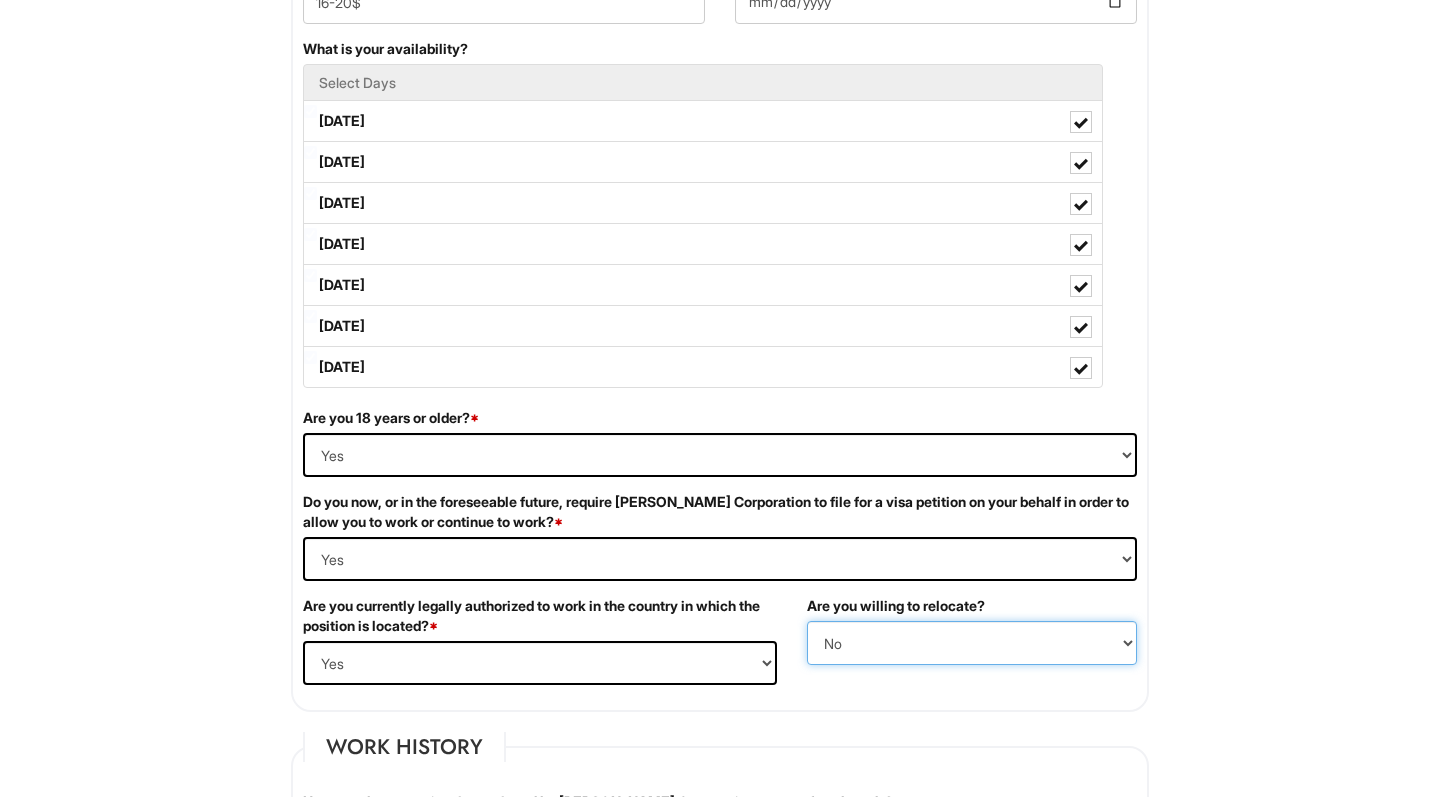select 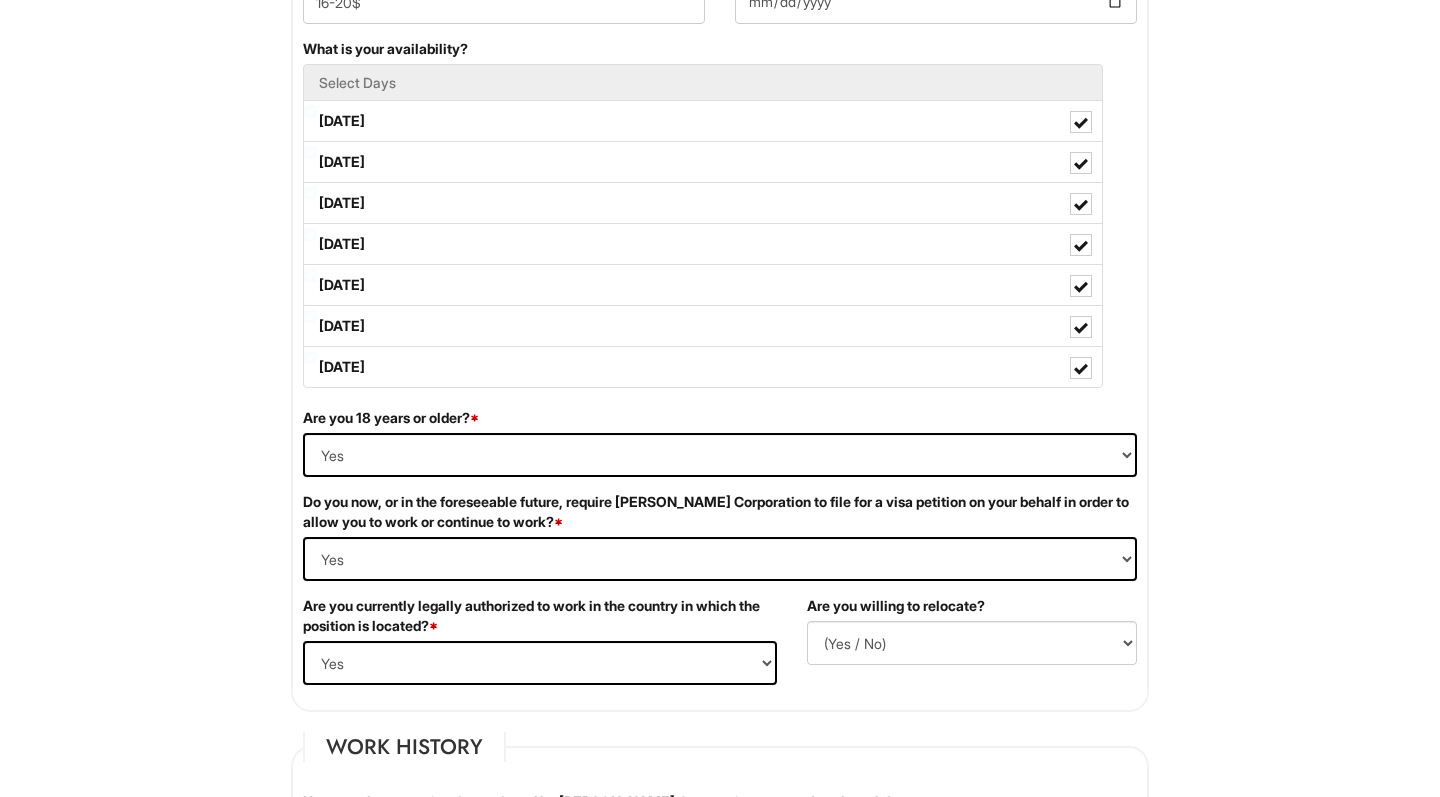 click on "Please Complete This Form 1 2 3 Client Advisor (Part-time), Armani Outlet PLEASE COMPLETE ALL REQUIRED FIELDS
We are an Equal Opportunity Employer. All persons shall have the opportunity to be considered for employment without regard to their race, color, creed, religion, national origin, ancestry, citizenship status, age, disability, gender, sex, sexual orientation, veteran status, genetic information or any other characteristic protected by applicable federal, state or local laws. We will endeavor to make a reasonable accommodation to the known physical or mental limitations of a qualified applicant with a disability unless the accommodation would impose an undue hardship on the operation of our business. If you believe you require such assistance to complete this form or to participate in an interview, please let us know.
Personal Information
Last Name  *   Marcano
First Name  *   Aidan
Middle Name
E-mail Address  *   aidanm0026@gmail.com
Phone  *   9549093006" at bounding box center (720, 1006) 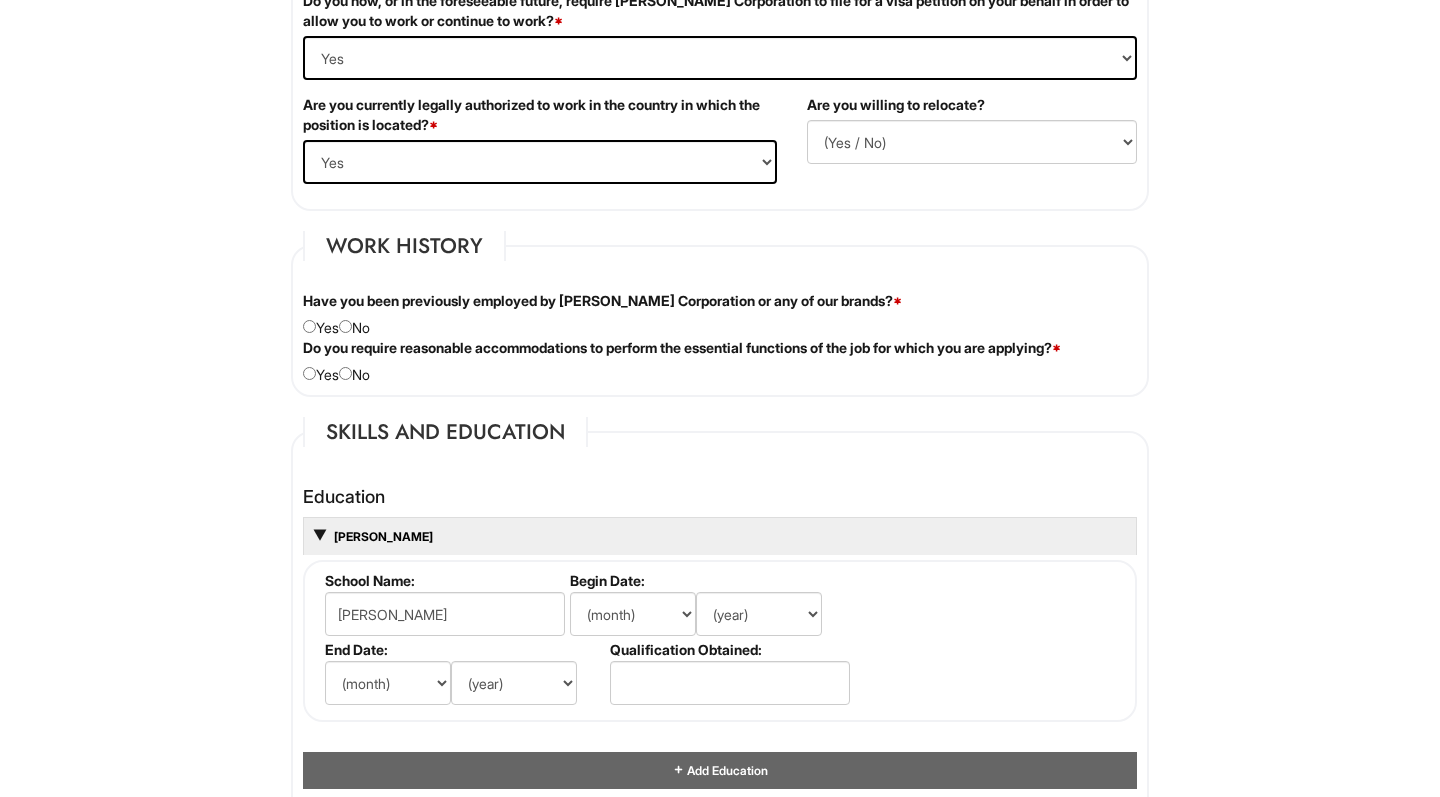 scroll, scrollTop: 1526, scrollLeft: 0, axis: vertical 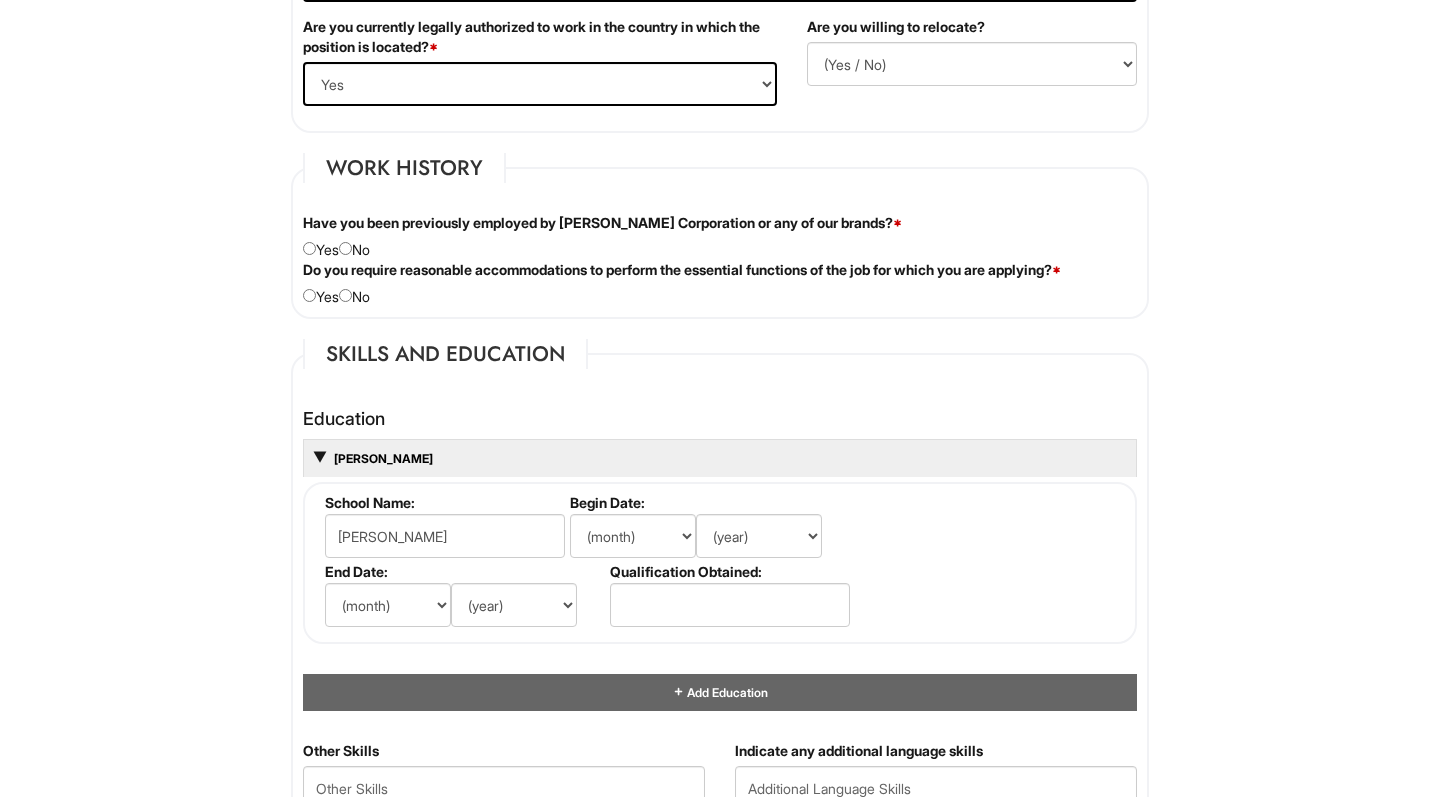 click on "Have you been previously employed by Giorgio Armani Corporation or any of our brands? *    Yes   No" at bounding box center (720, 236) 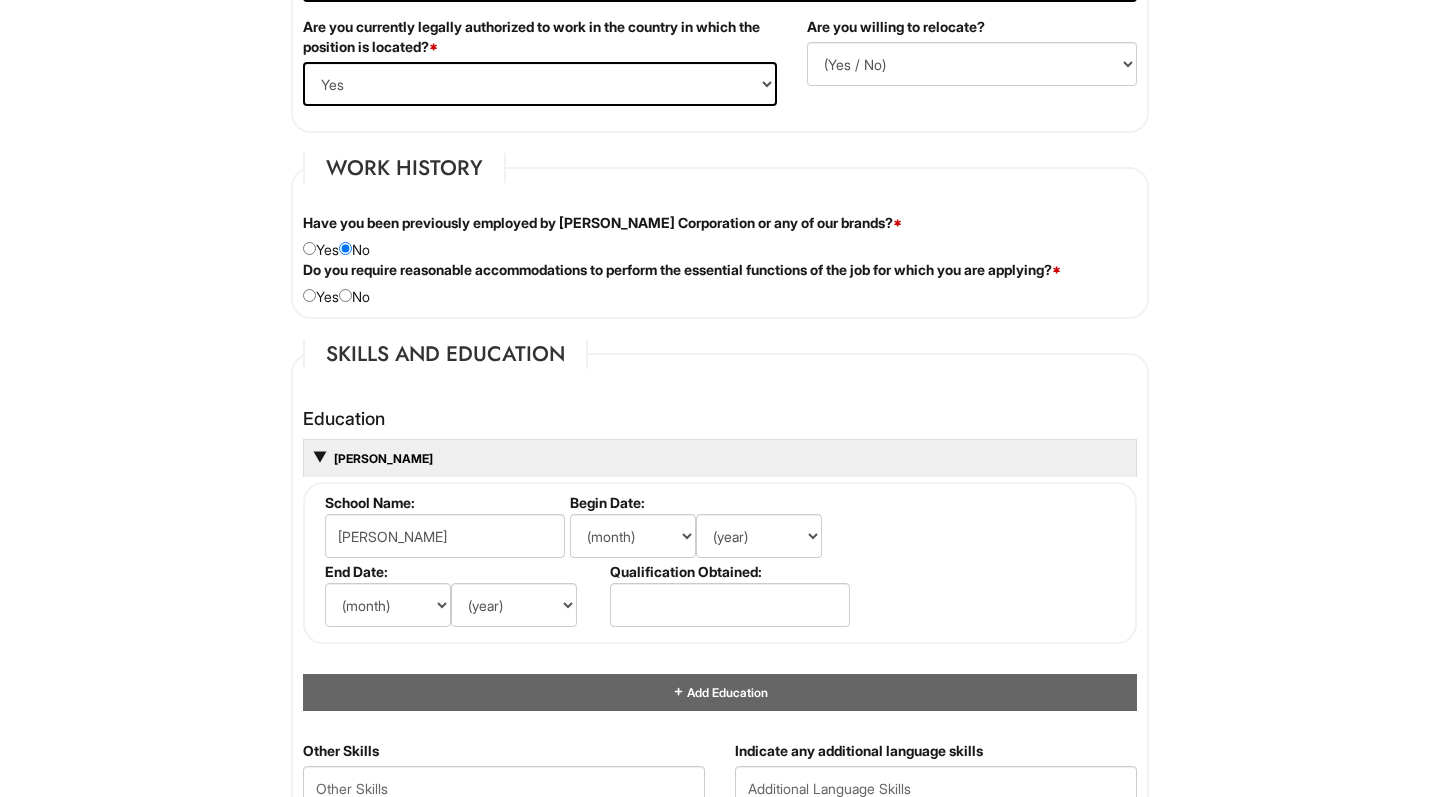 click at bounding box center (345, 295) 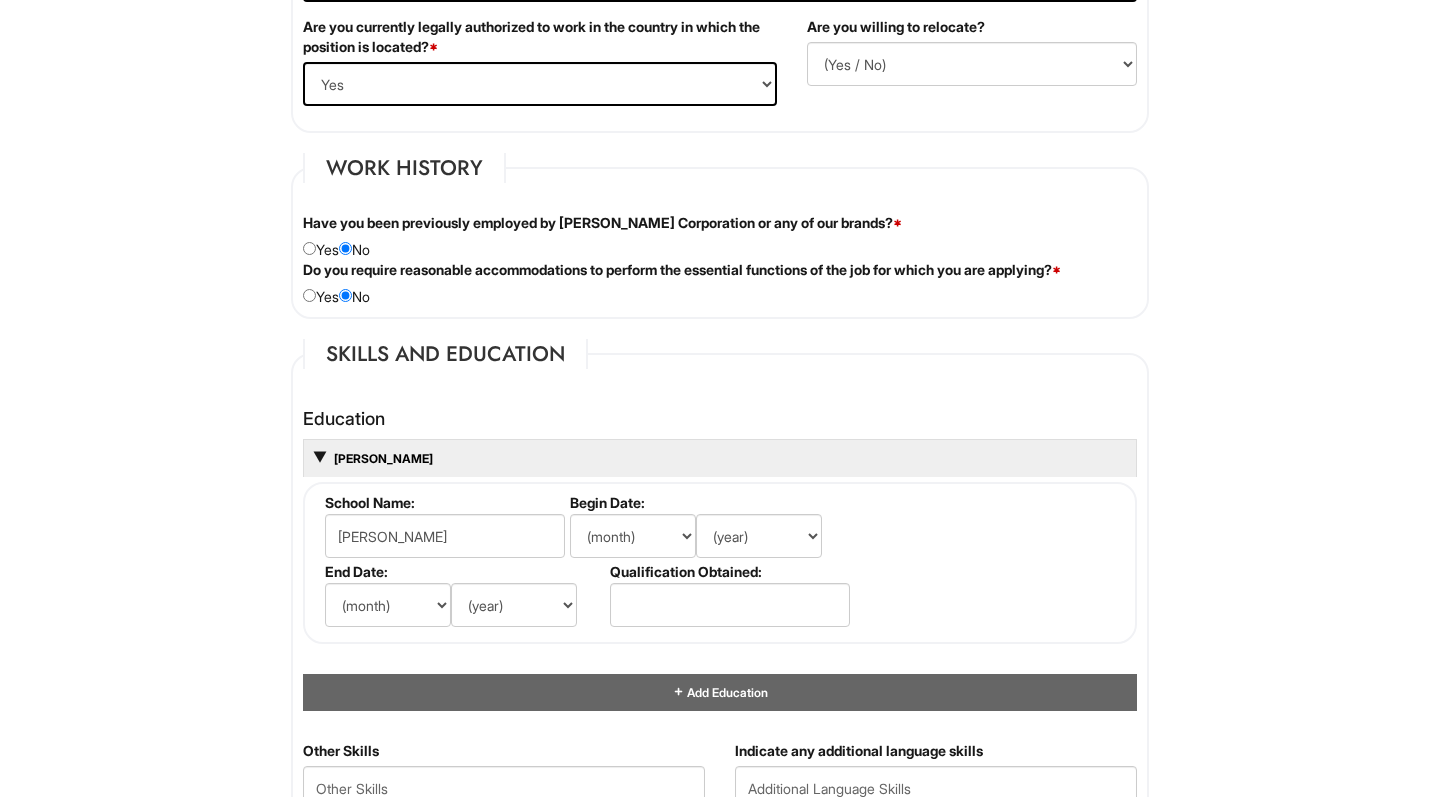 click on "Aidan" at bounding box center (720, 458) 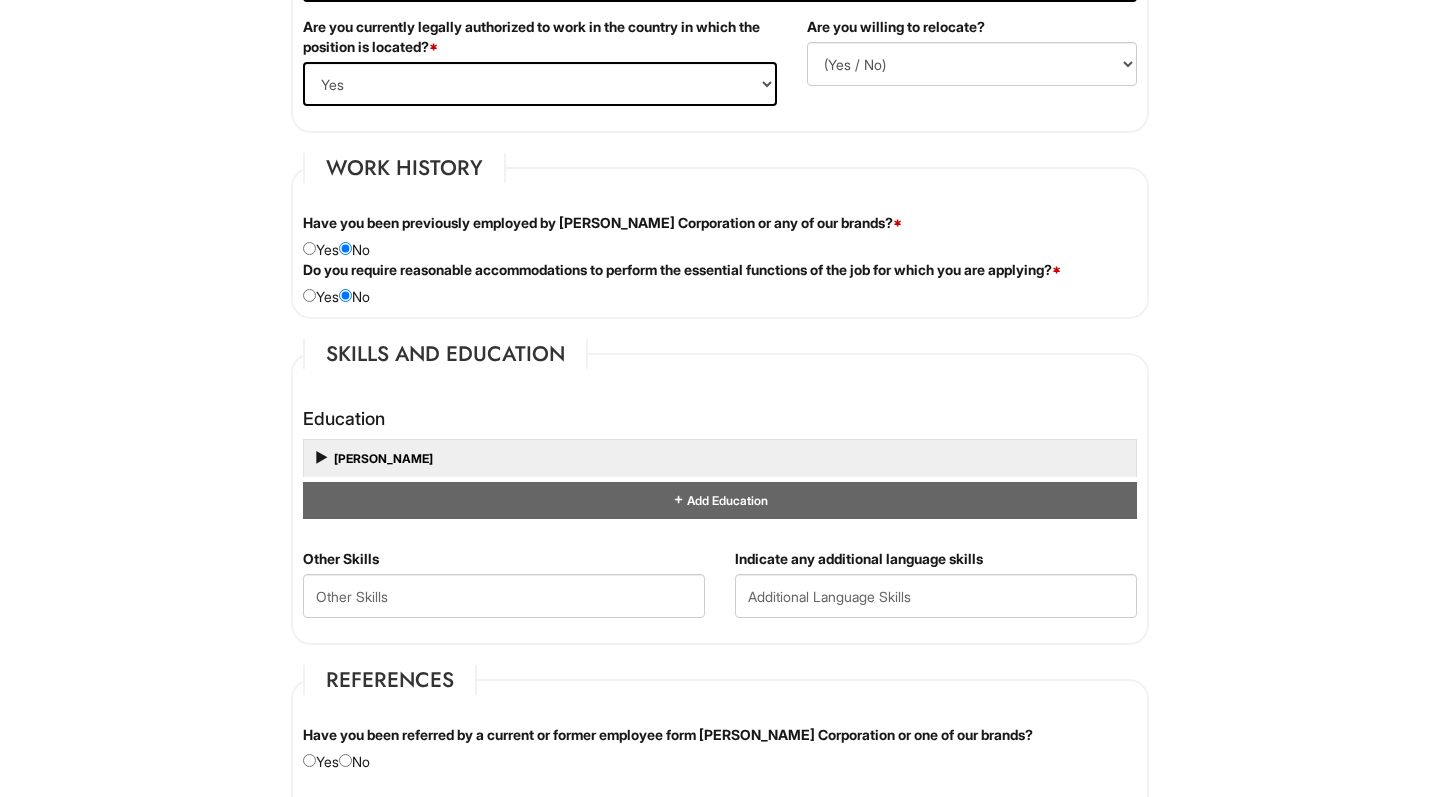 click at bounding box center [319, 460] 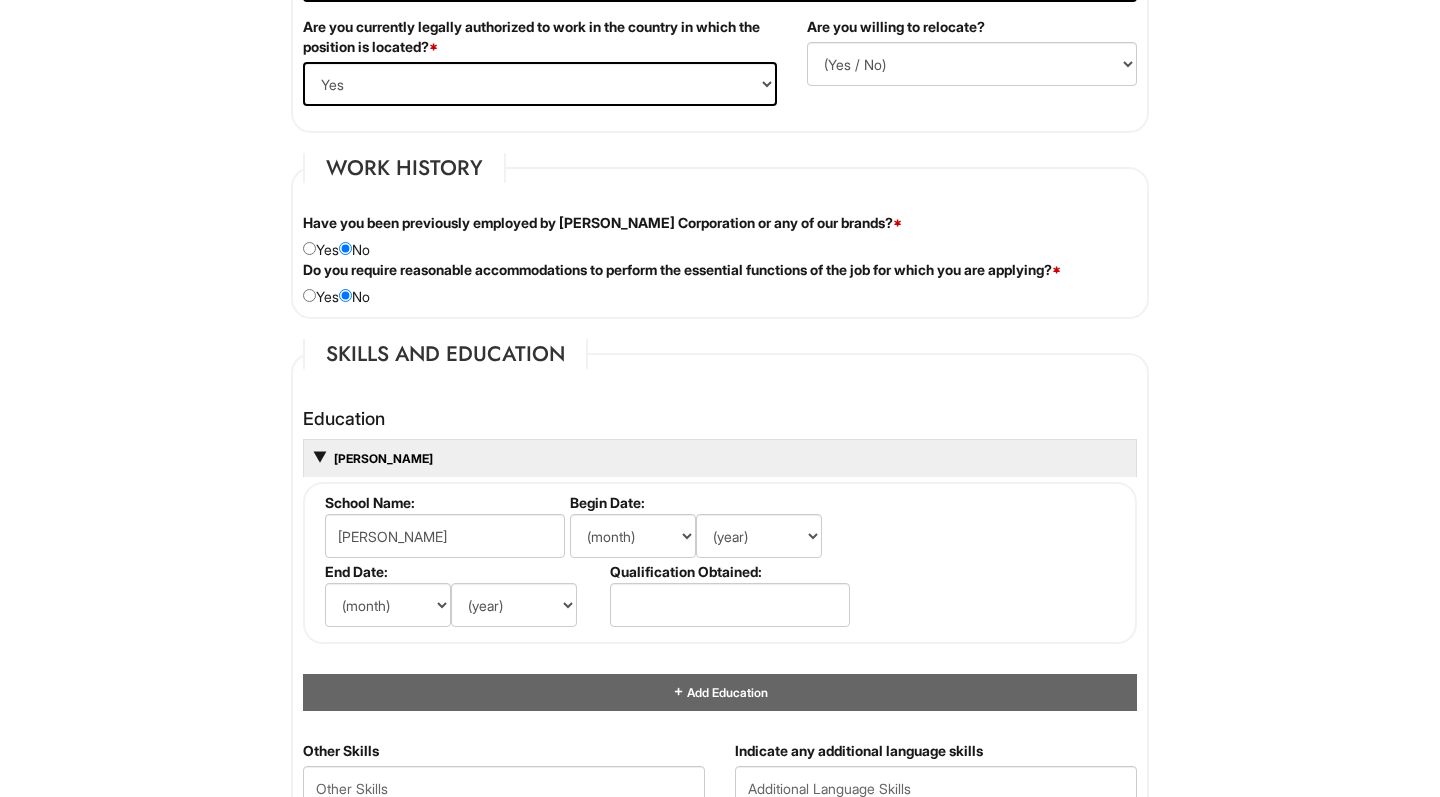 click at bounding box center (320, 458) 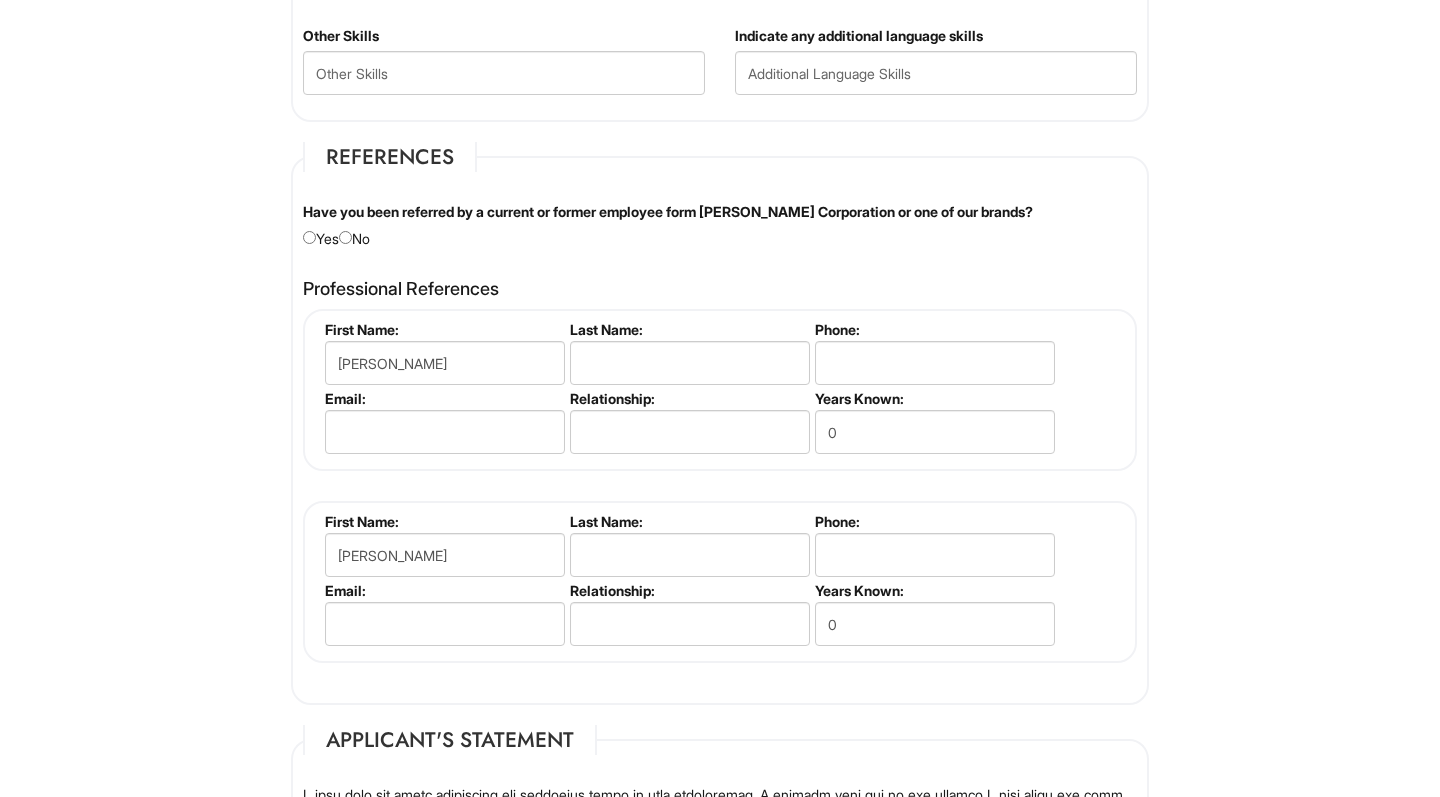 scroll, scrollTop: 2050, scrollLeft: 0, axis: vertical 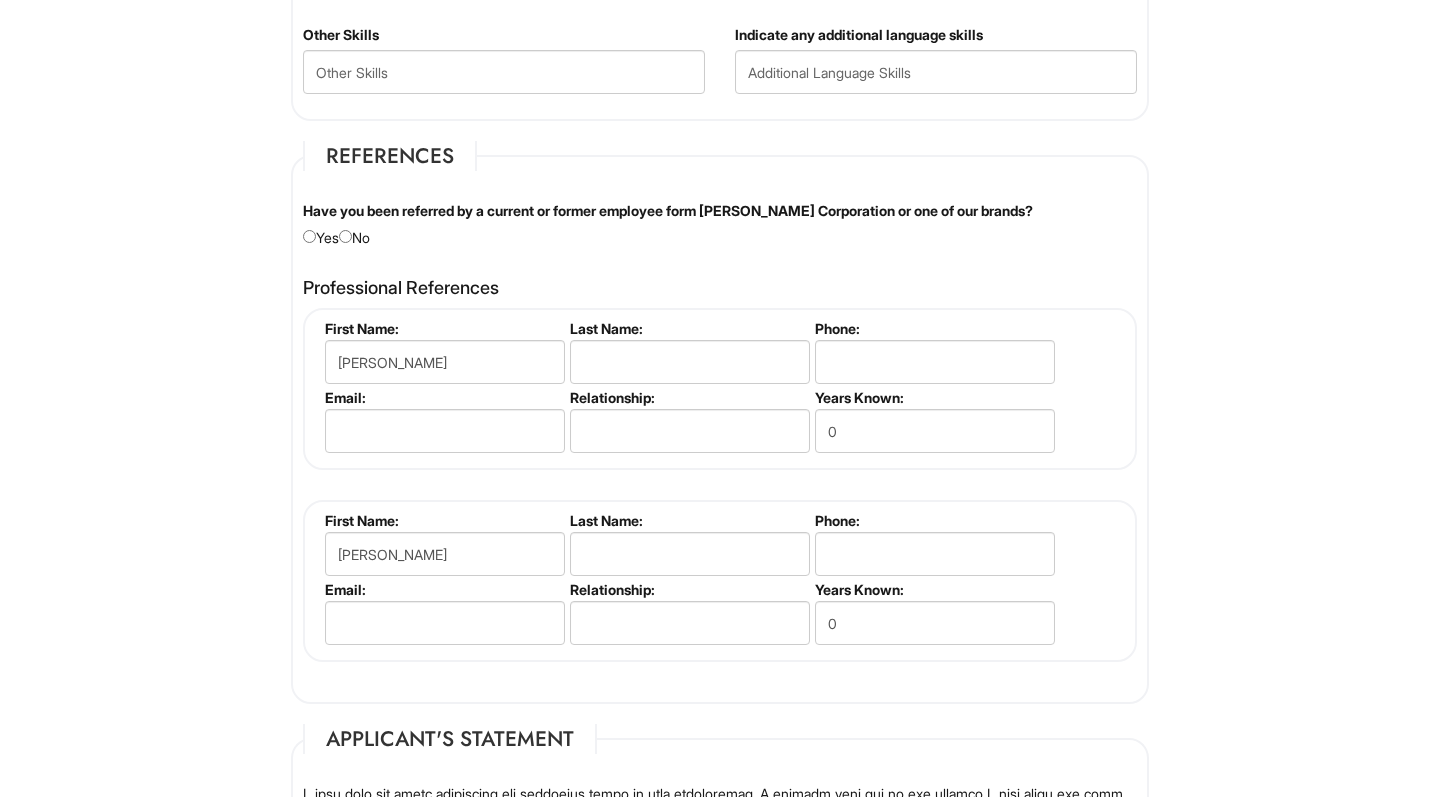 click at bounding box center (345, 236) 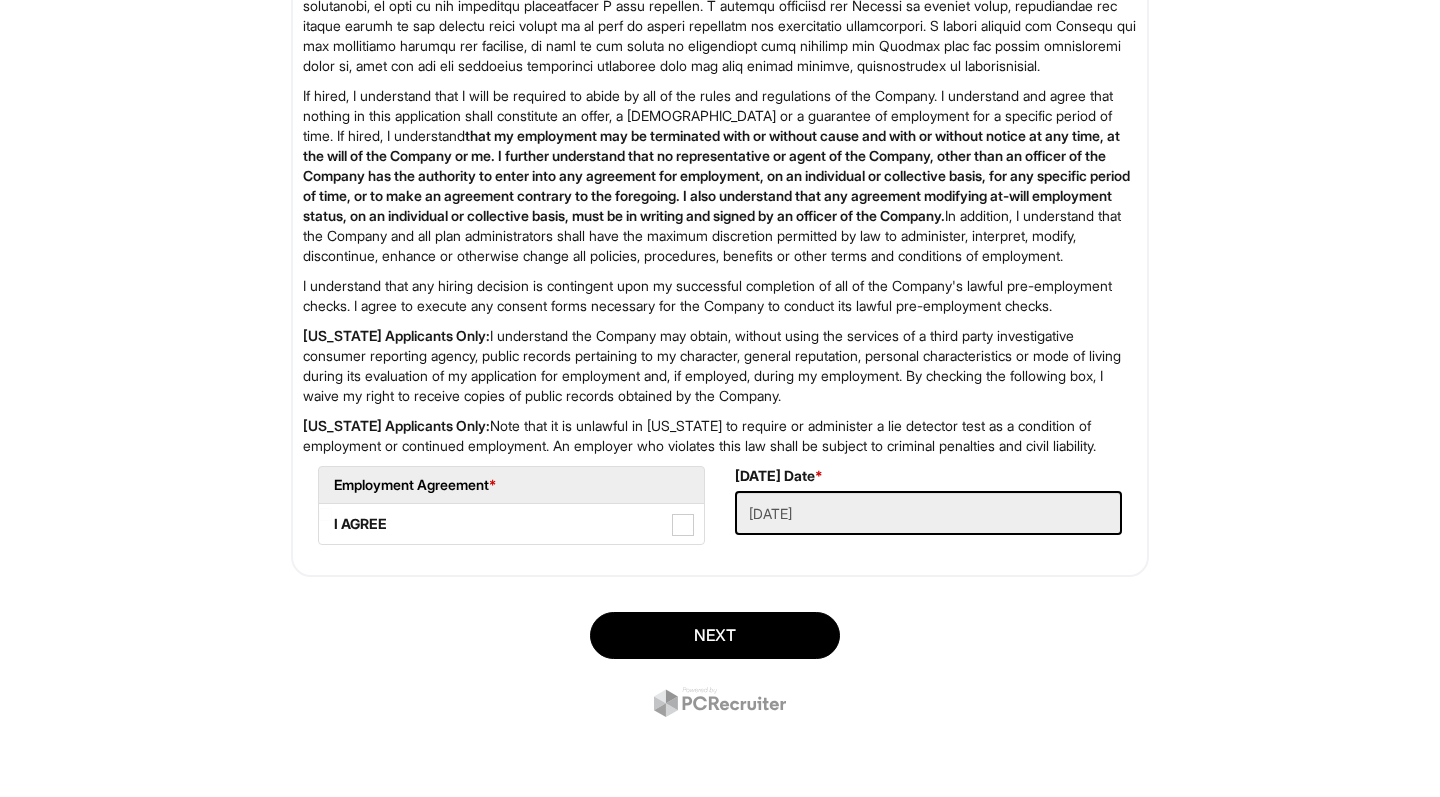 scroll, scrollTop: 2960, scrollLeft: 0, axis: vertical 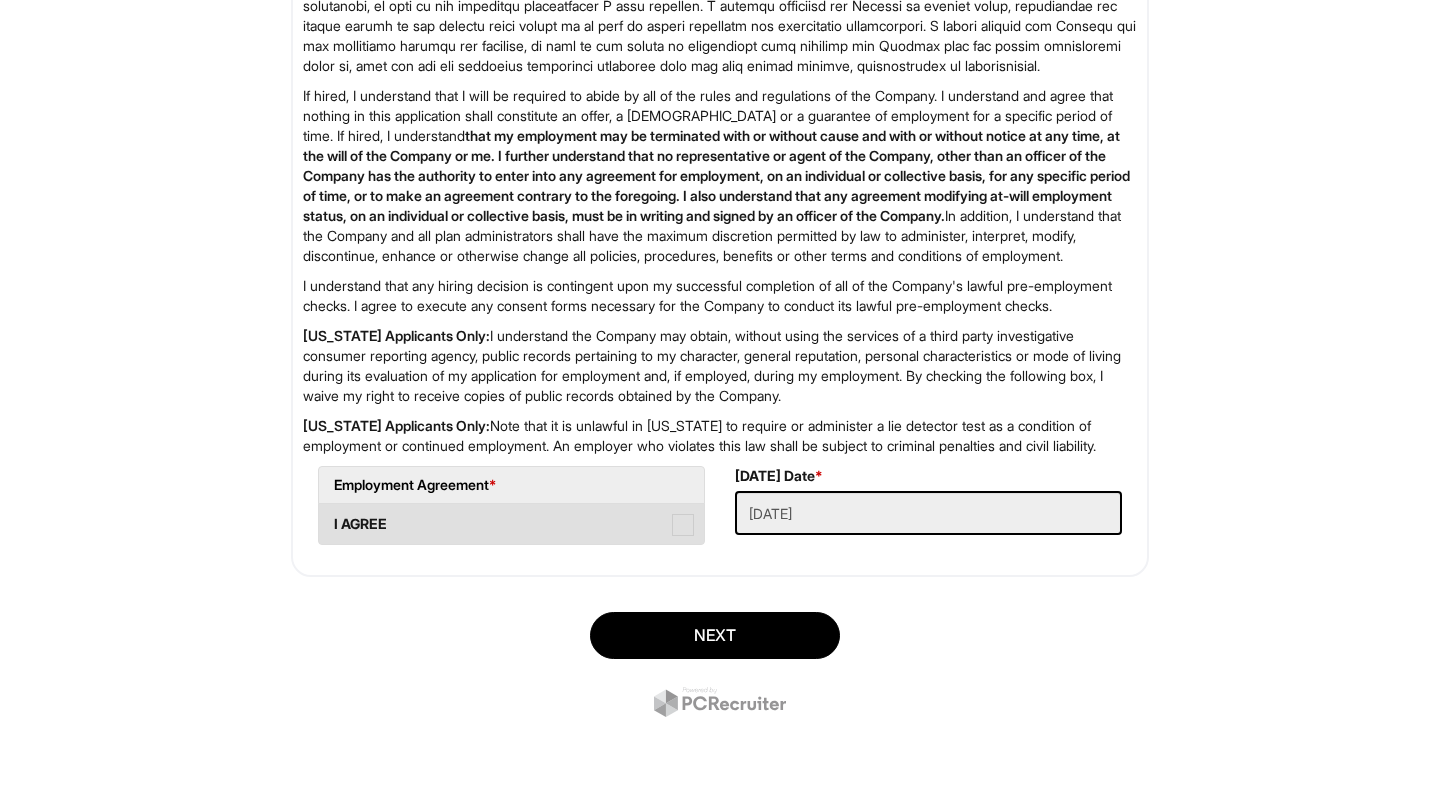 click at bounding box center [683, 525] 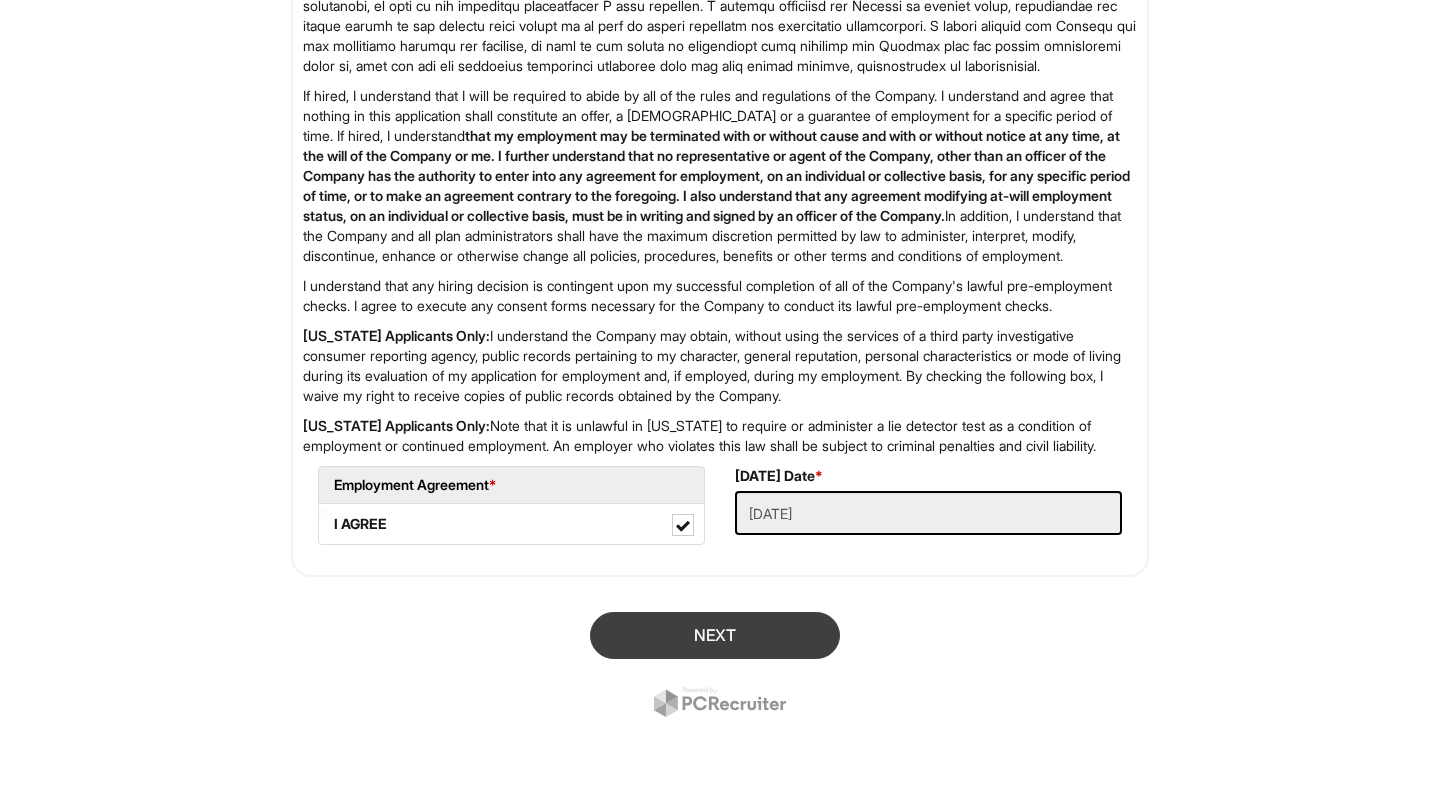 click on "Next" at bounding box center [715, 635] 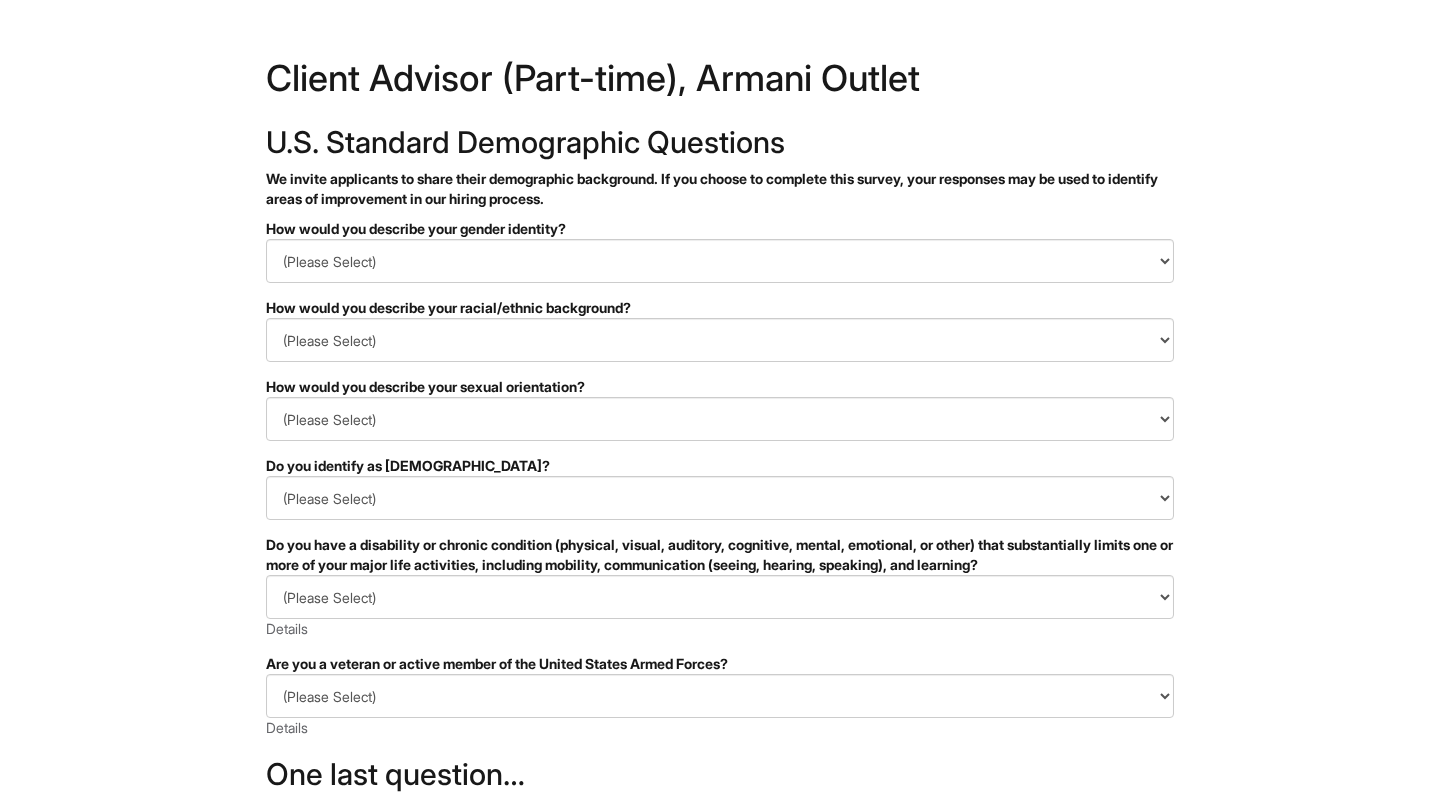 scroll, scrollTop: 0, scrollLeft: 0, axis: both 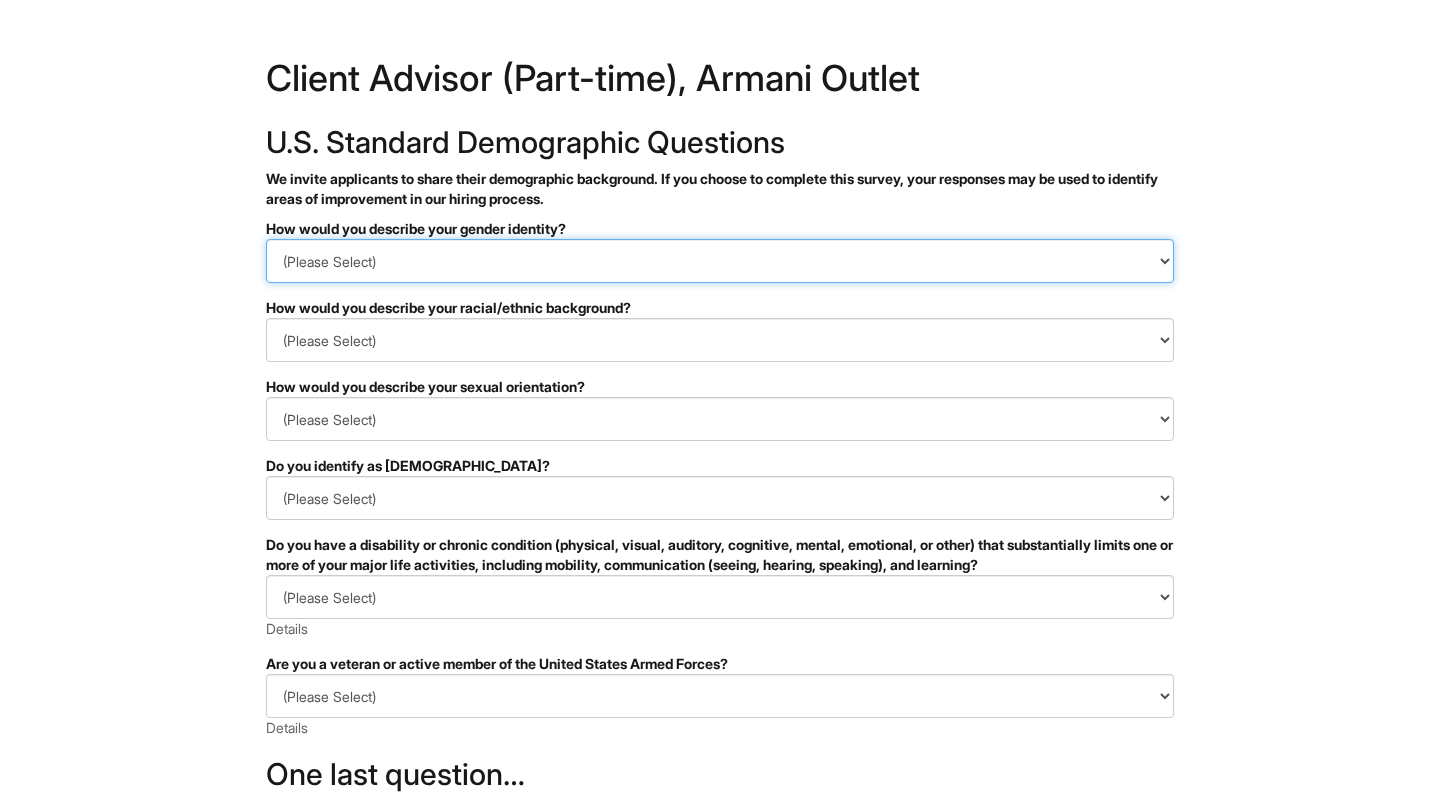 select on "Man" 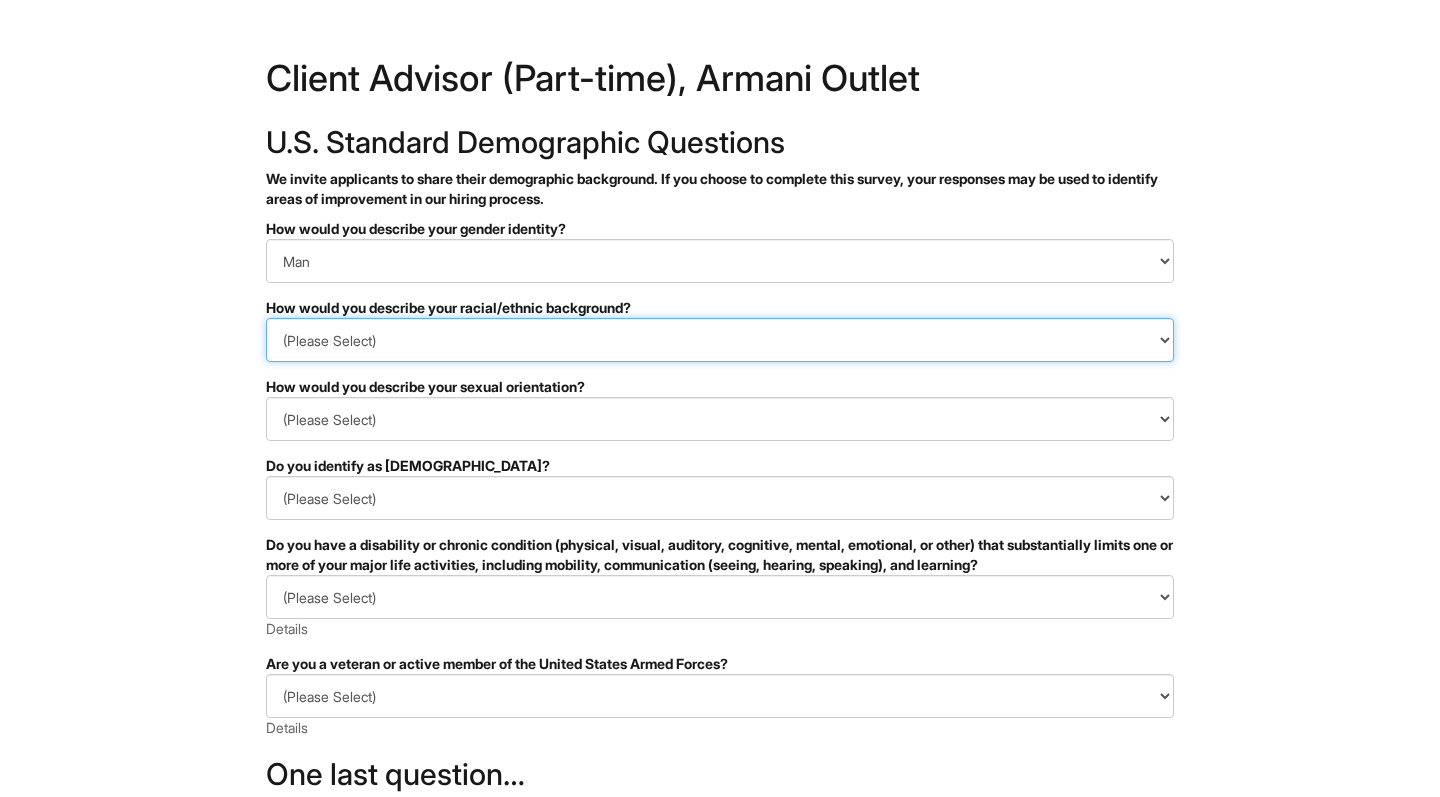 select on "Black or of [DEMOGRAPHIC_DATA] descent" 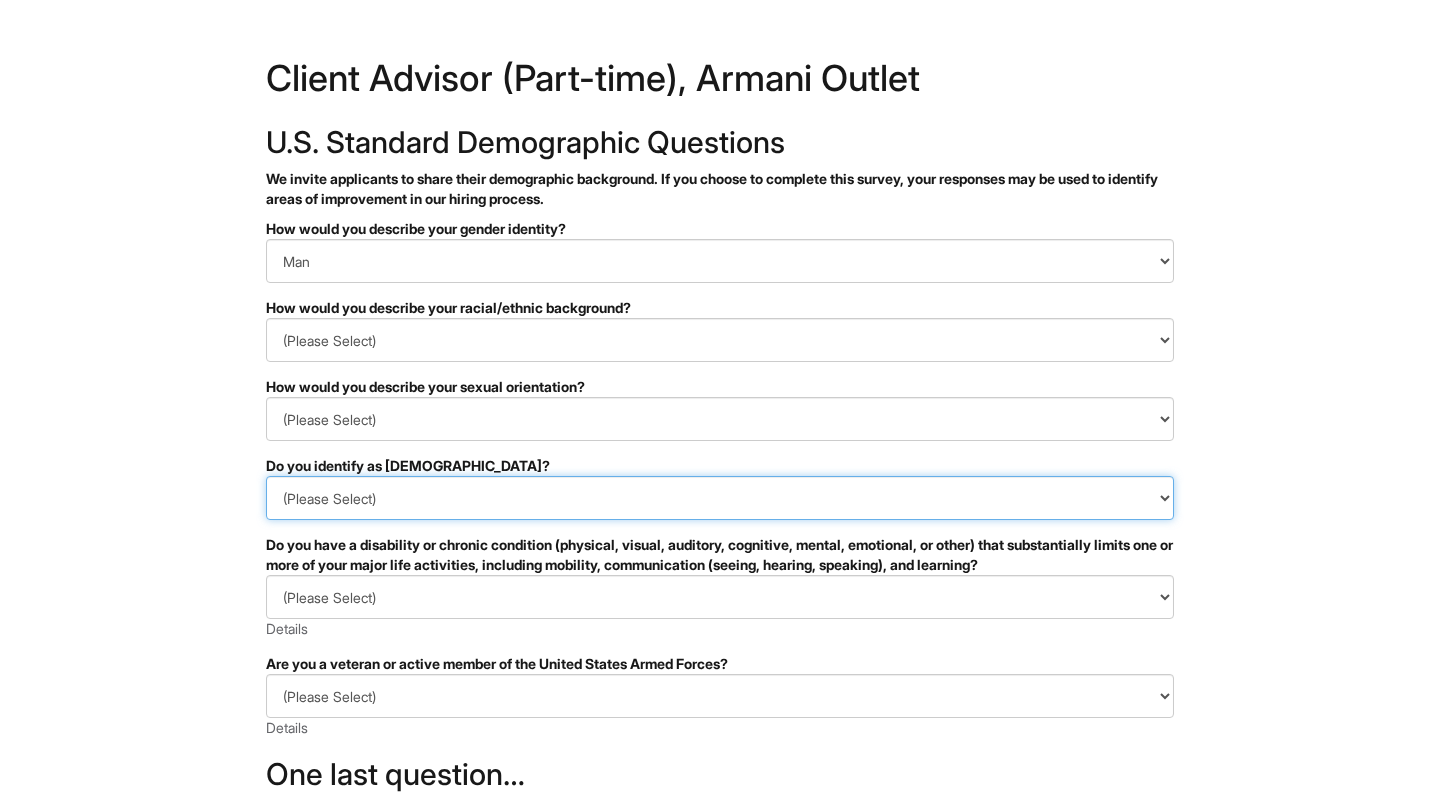 select on "No" 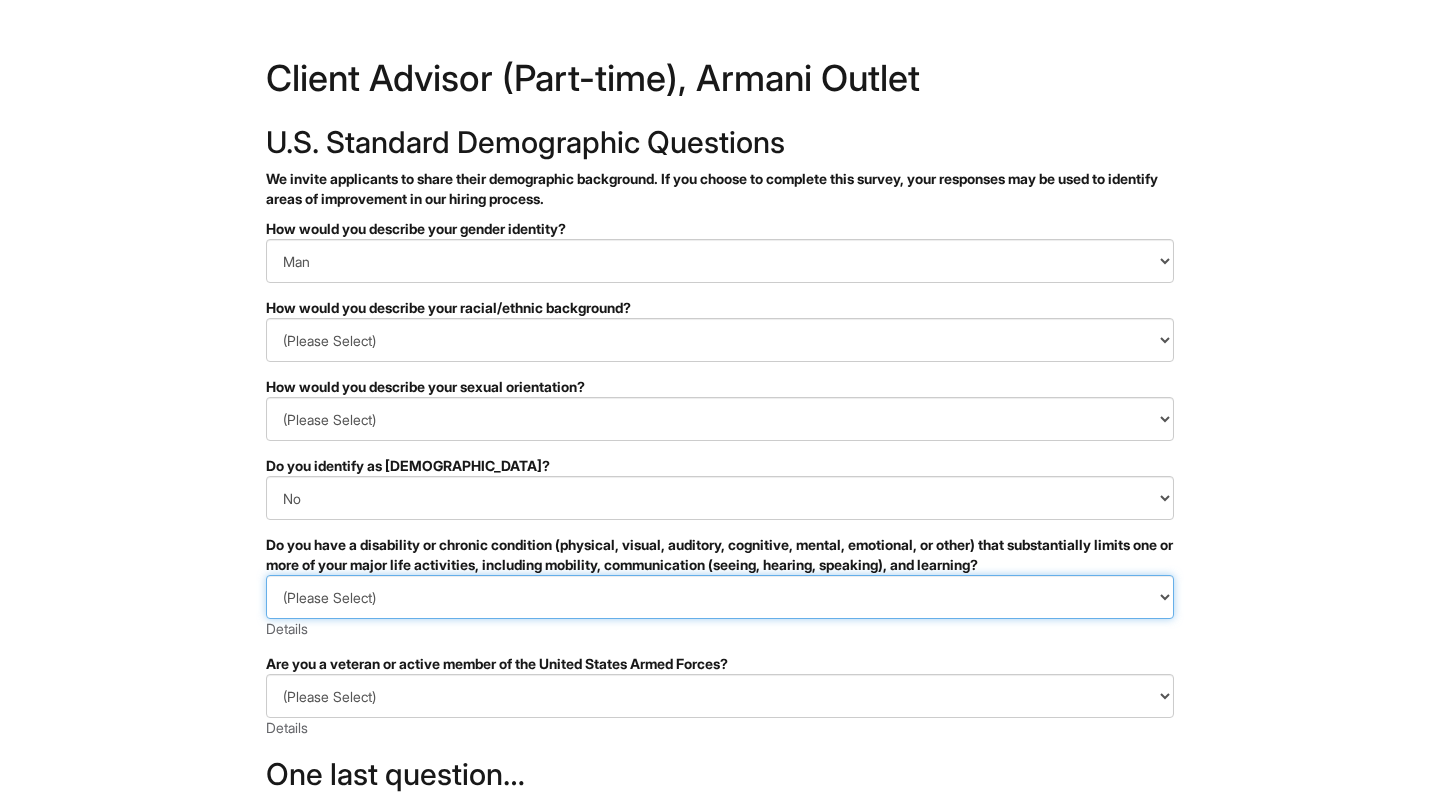 select on "NO, I DON'T HAVE A DISABILITY" 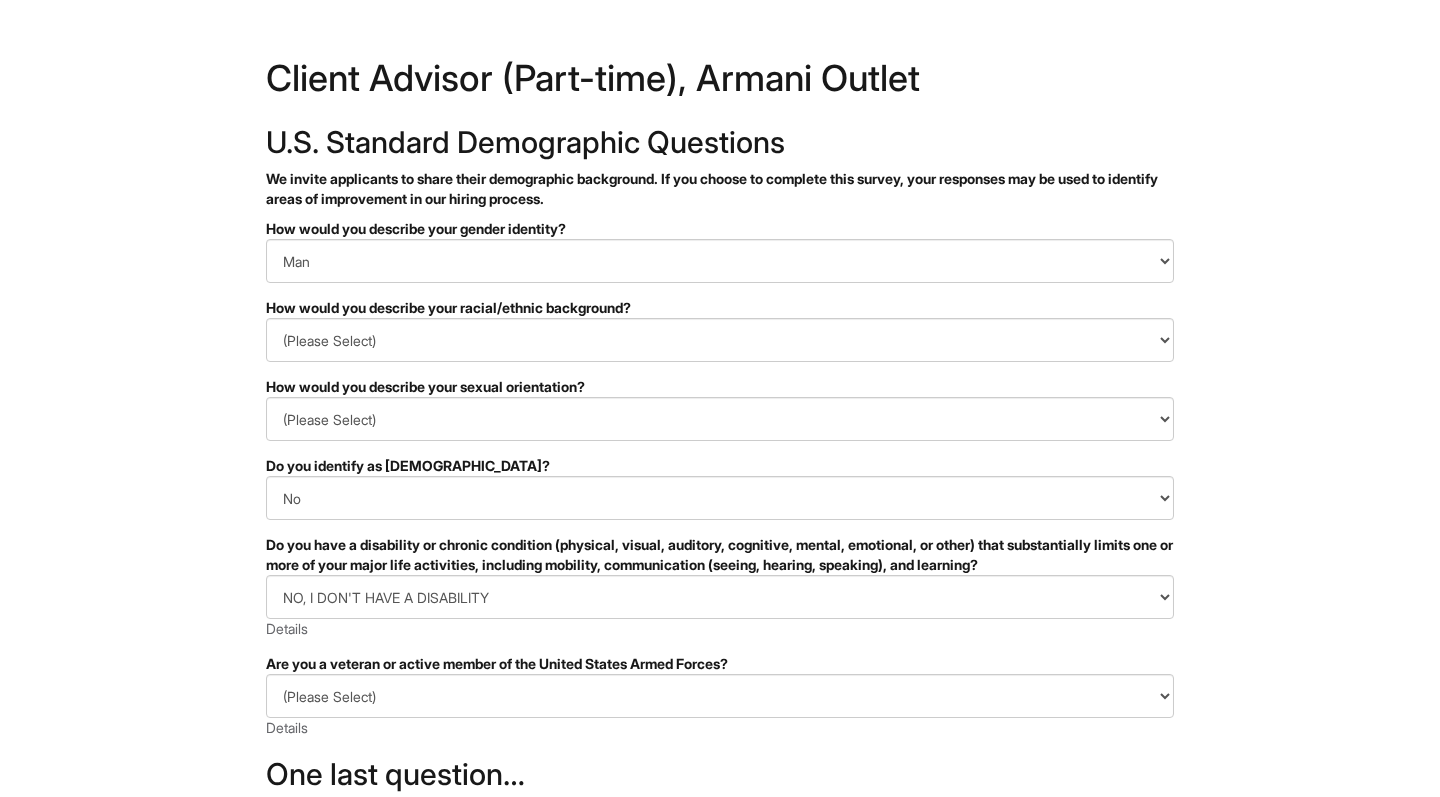 click on "&nbsp; ✔ 2 3 Client Advisor (Part-time), Armani Outlet U.S. Standard Demographic Questions We invite applicants to share their demographic background. If you choose to complete this survey, your responses may be used to identify
areas of improvement in our hiring process. PLEASE COMPLETE ALL REQUIRED FIELDS How would you describe your gender identity? (Please Select) Man Woman [DEMOGRAPHIC_DATA] I prefer to self-describe I don't wish to answer How would you describe your racial/ethnic background? (Please Select) [DEMOGRAPHIC_DATA] or of [DEMOGRAPHIC_DATA] descent    [DEMOGRAPHIC_DATA]    Hispanic, [DEMOGRAPHIC_DATA] or of [DEMOGRAPHIC_DATA] Origin    Indigenous, [DEMOGRAPHIC_DATA] or [US_STATE][DEMOGRAPHIC_DATA]    Middle Eastern or North [DEMOGRAPHIC_DATA] or [DEMOGRAPHIC_DATA]    [DEMOGRAPHIC_DATA]    Southeast Asian    White or [DEMOGRAPHIC_DATA]    I prefer to self-describe    I don't wish to answer How would you describe your sexual orientation? (Please Select) [DEMOGRAPHIC_DATA] [DEMOGRAPHIC_DATA] and/or [DEMOGRAPHIC_DATA] [DEMOGRAPHIC_DATA] [DEMOGRAPHIC_DATA] [DEMOGRAPHIC_DATA] [DEMOGRAPHIC_DATA] I prefer to self-describe I don't wish to answer Yes No ." at bounding box center (720, 563) 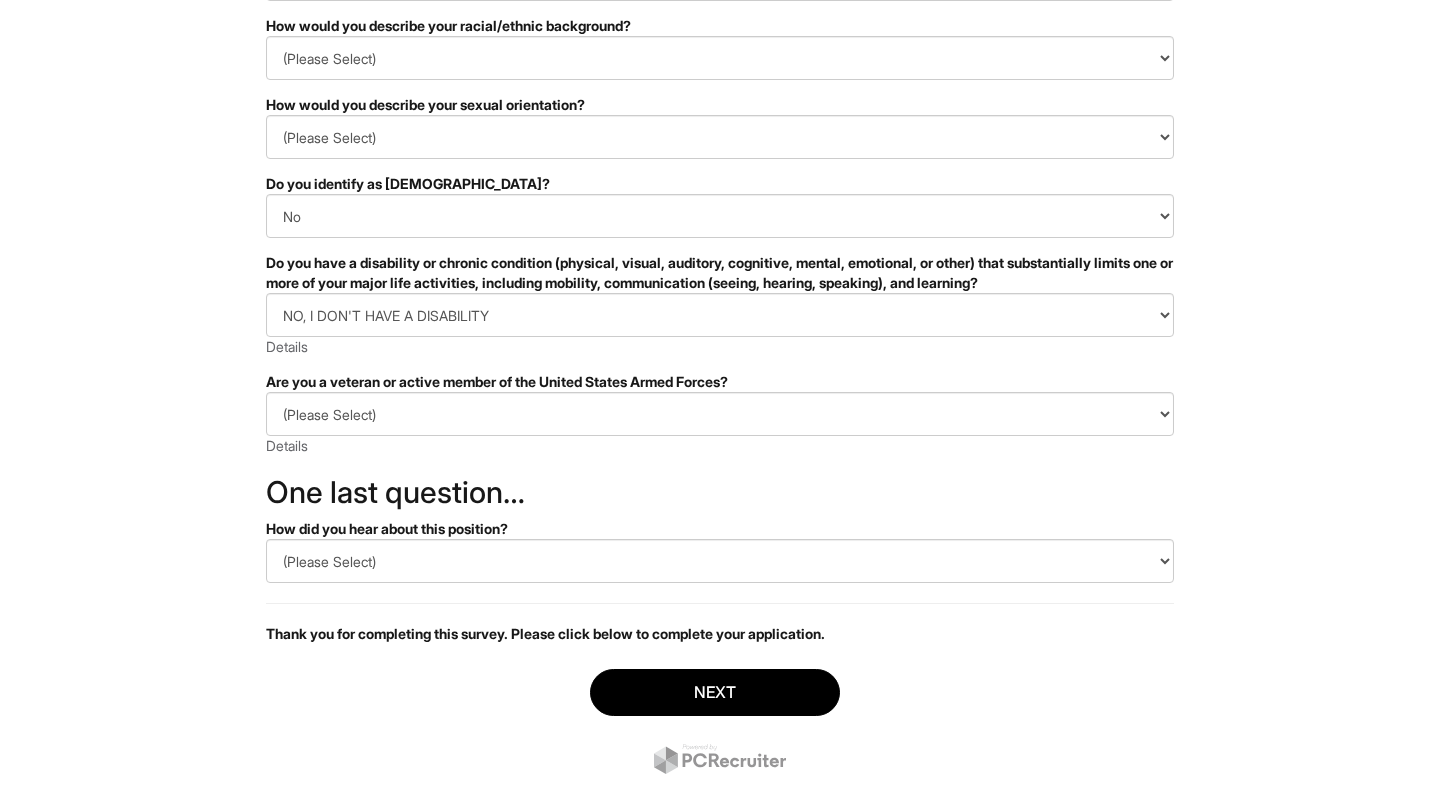 scroll, scrollTop: 283, scrollLeft: 0, axis: vertical 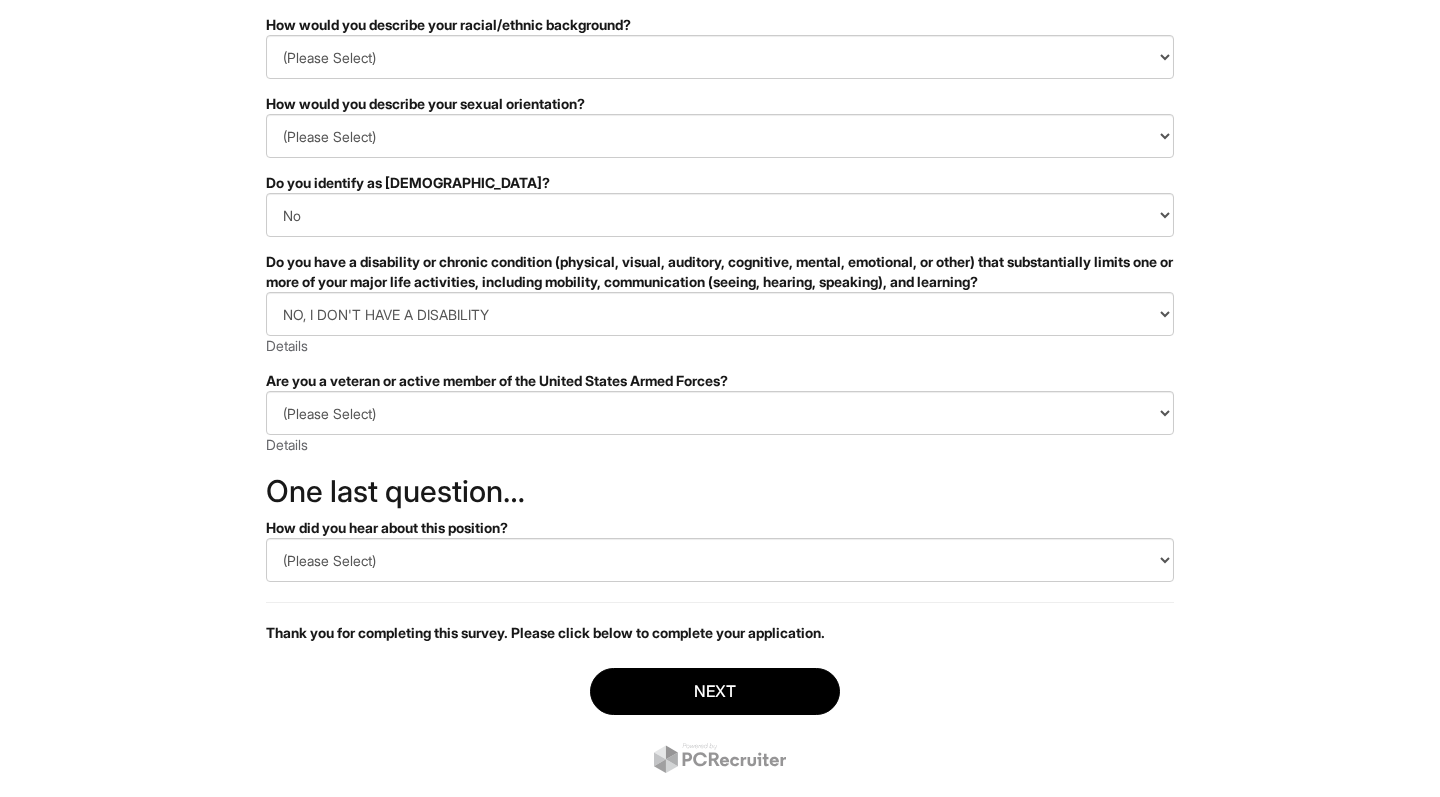 click on "Are you a veteran or active member of the United States Armed Forces?" at bounding box center (720, 381) 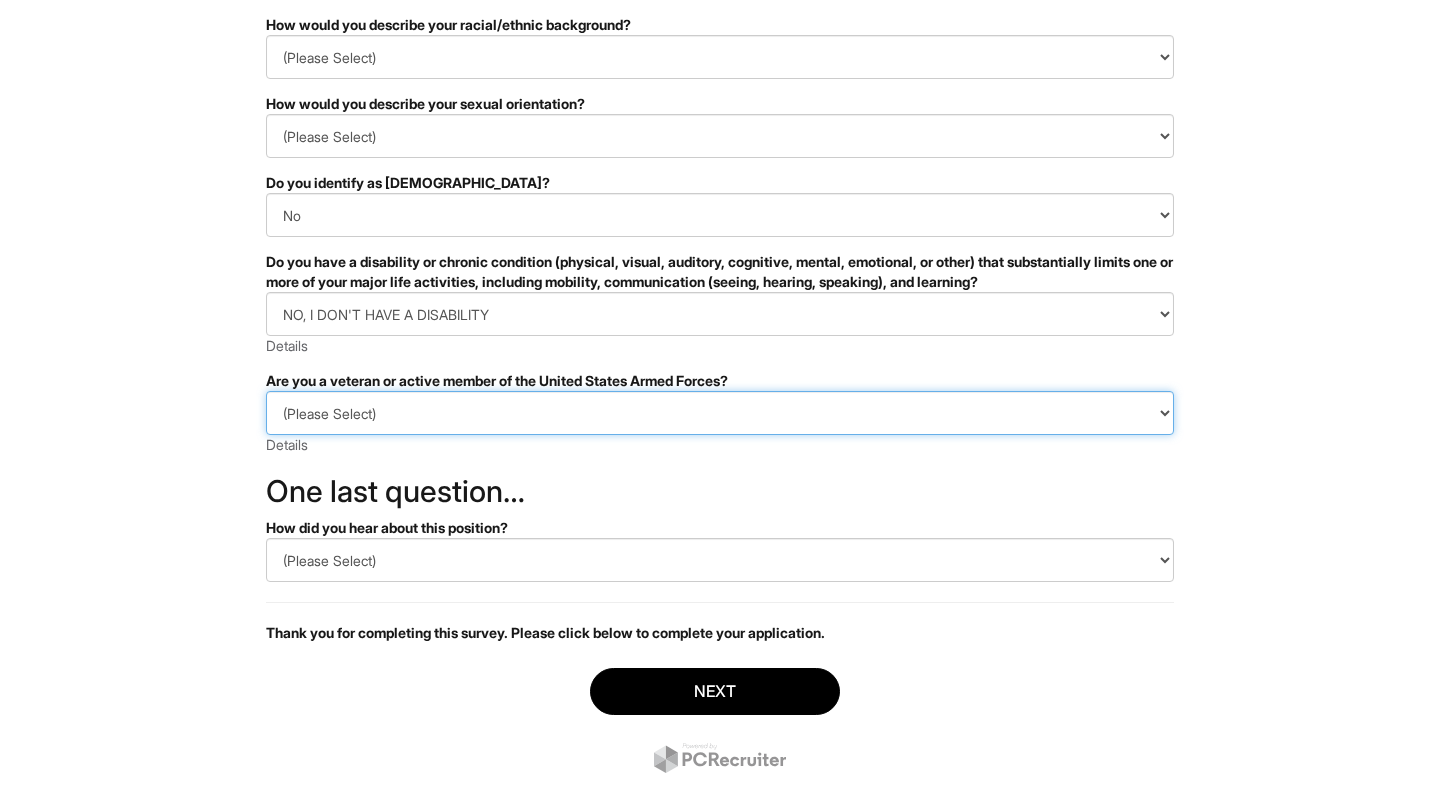 select on "I AM NOT A PROTECTED VETERAN" 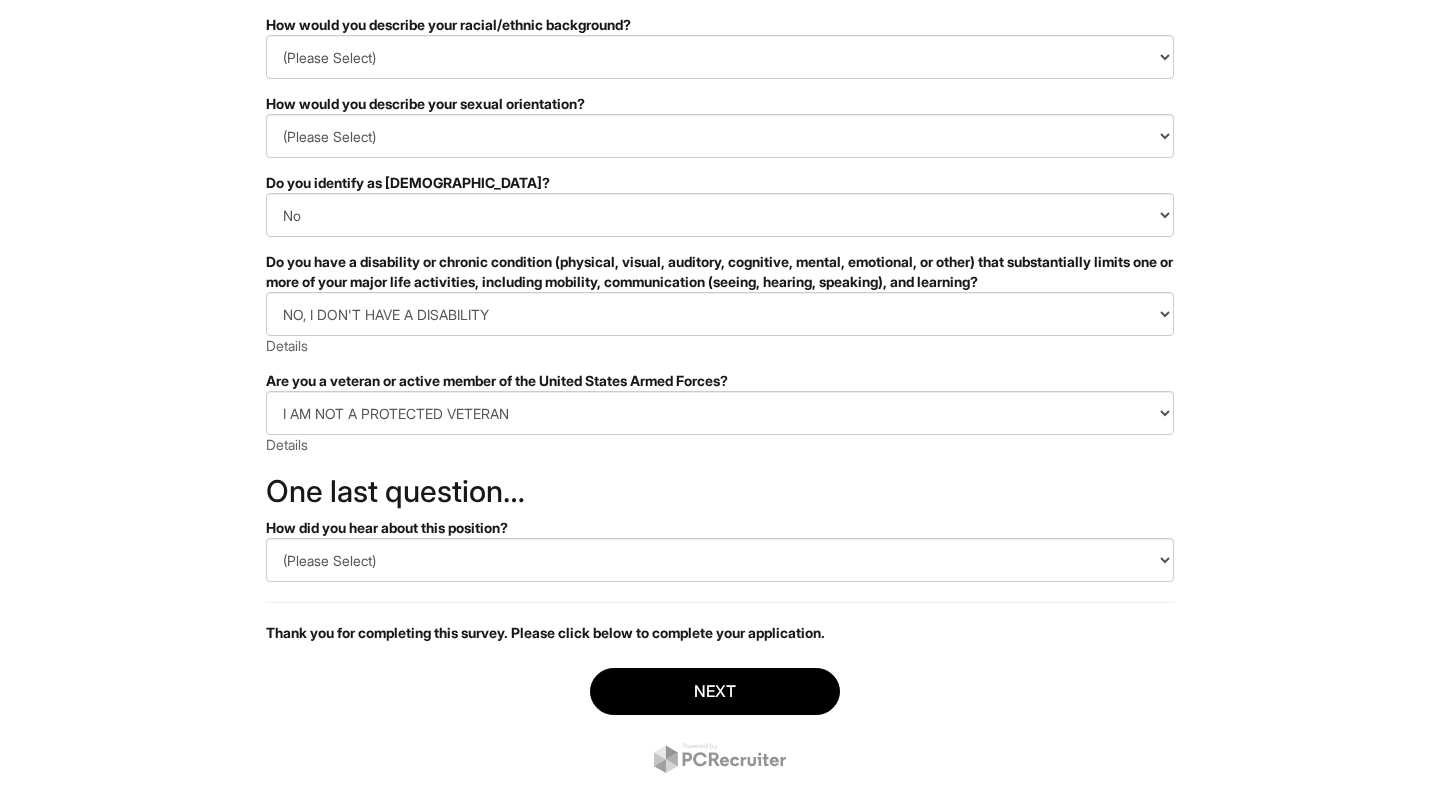click on "One last question…" at bounding box center (720, 491) 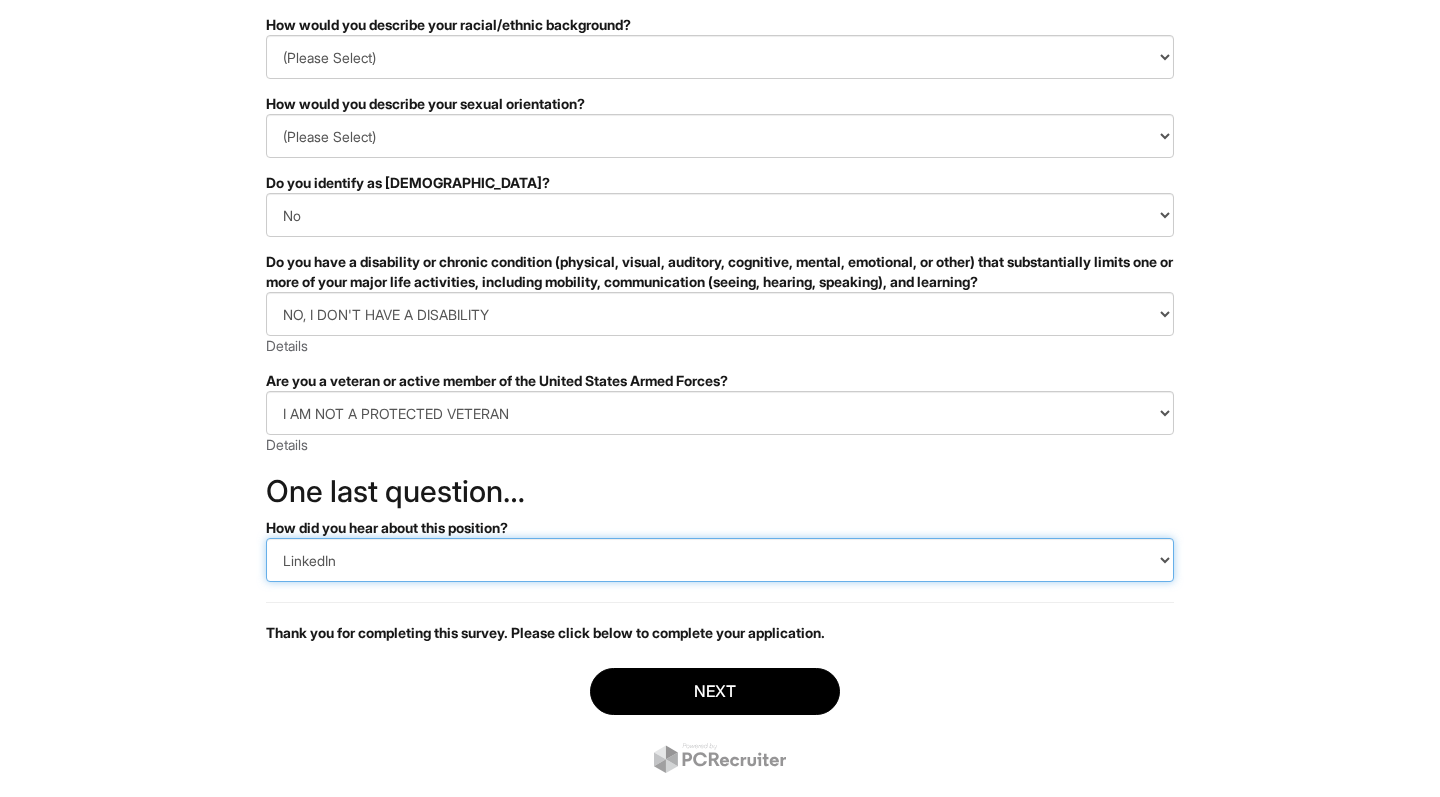 select on "Indeed" 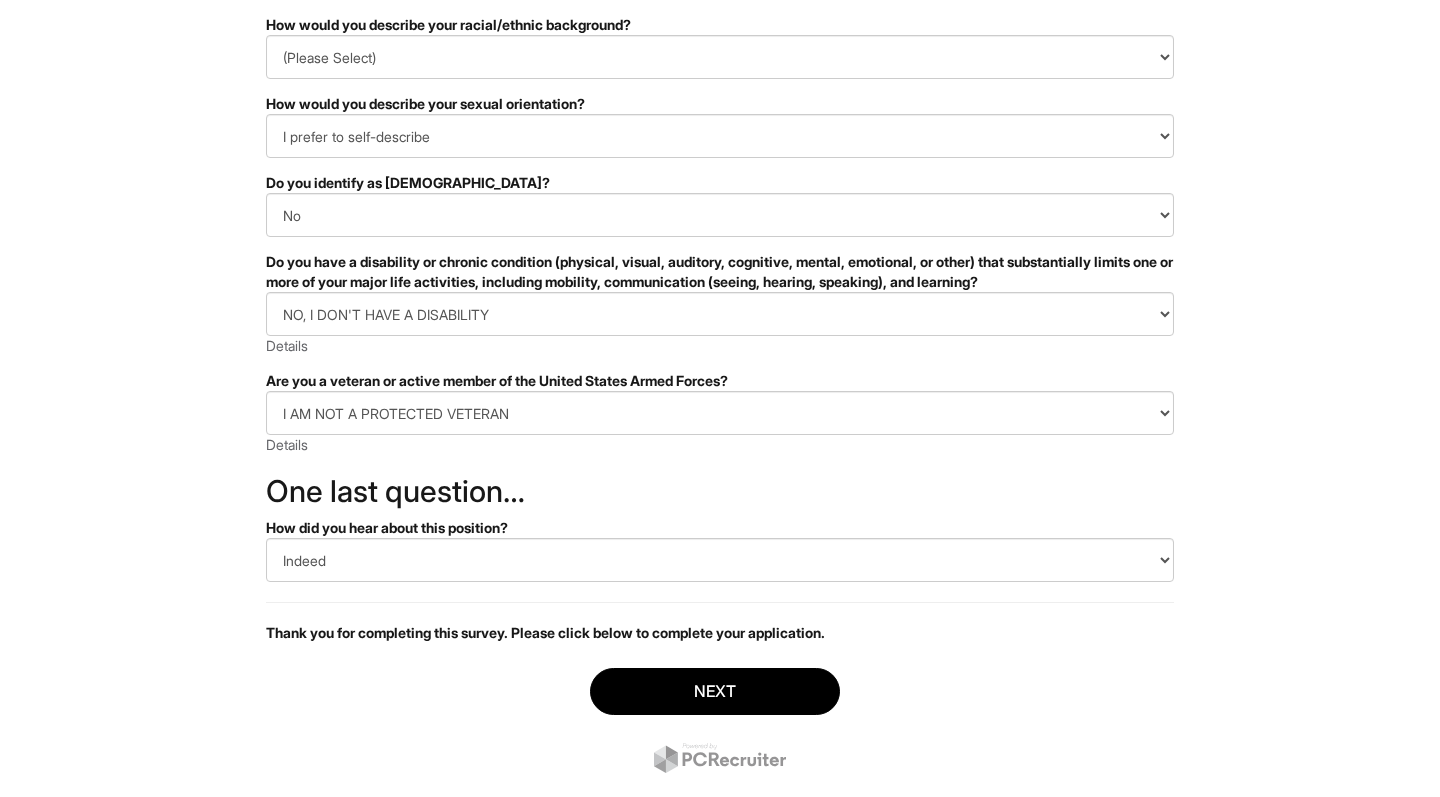 click on "PLEASE COMPLETE ALL REQUIRED FIELDS How would you describe your gender identity? (Please Select) Man Woman [DEMOGRAPHIC_DATA] I prefer to self-describe I don't wish to answer How would you describe your racial/ethnic background? (Please Select) [DEMOGRAPHIC_DATA] or of [DEMOGRAPHIC_DATA] descent    [DEMOGRAPHIC_DATA]    Hispanic, Latinx or of Spanish Origin    Indigenous, [DEMOGRAPHIC_DATA] or [US_STATE][DEMOGRAPHIC_DATA]    Middle Eastern or North [DEMOGRAPHIC_DATA] Hawaiian or Pacific Islander    [DEMOGRAPHIC_DATA]    Southeast Asian    White or [DEMOGRAPHIC_DATA]    I prefer to self-describe    I don't wish to answer How would you describe your sexual orientation? (Please Select) [DEMOGRAPHIC_DATA] [DEMOGRAPHIC_DATA] and/or [DEMOGRAPHIC_DATA] [DEMOGRAPHIC_DATA] [DEMOGRAPHIC_DATA] [DEMOGRAPHIC_DATA] [DEMOGRAPHIC_DATA] I prefer to self-describe I don't wish to answer Do you identify as [DEMOGRAPHIC_DATA]? (Please Select) Yes No I prefer to self-describe I don't wish to answer (Please Select) YES, I HAVE A DISABILITY (or previously had a disability) NO, I DON'T HAVE A DISABILITY I DON'T WISH TO ANSWER Details (Please Select) I AM NOT A PROTECTED VETERAN Details" at bounding box center (720, 364) 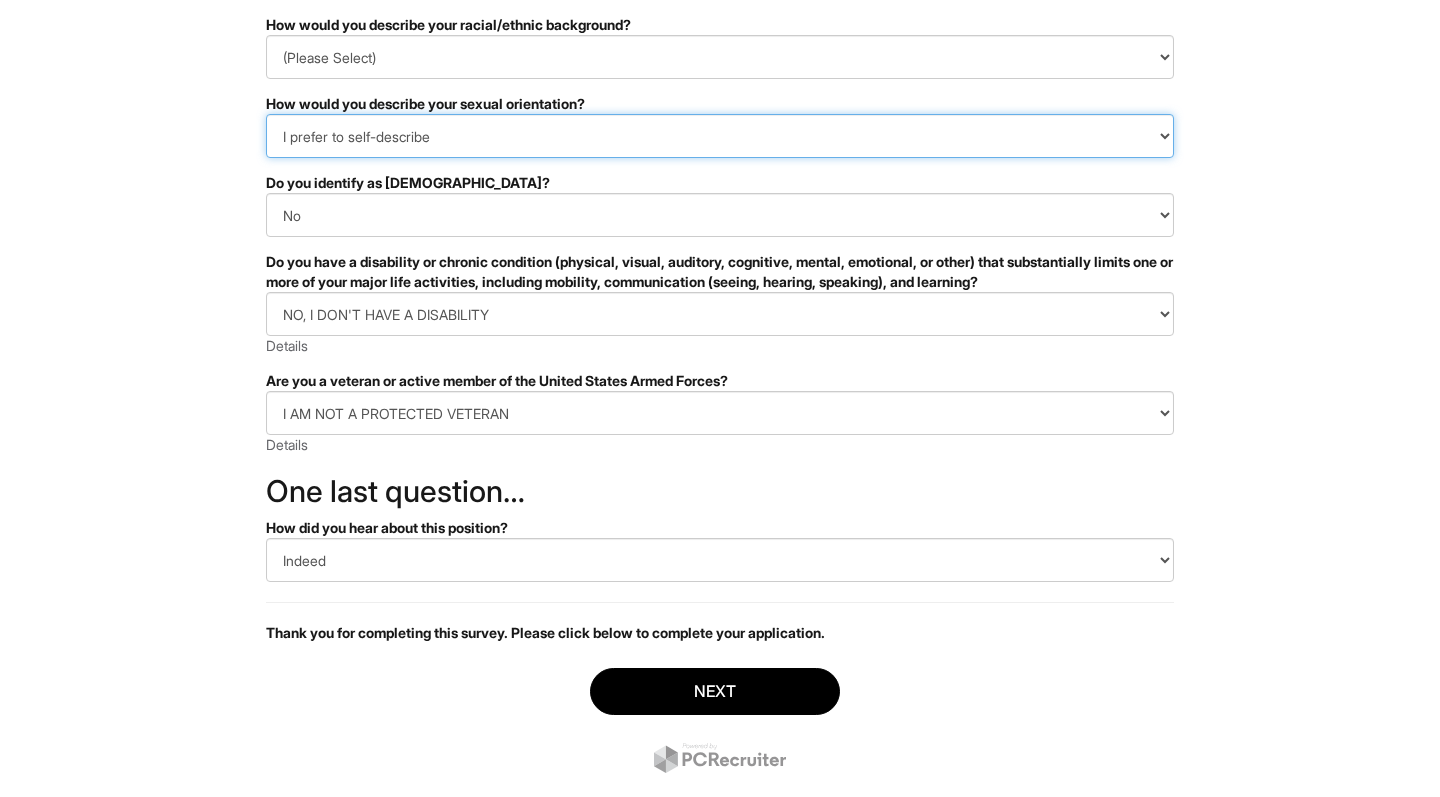 select on "[DEMOGRAPHIC_DATA]" 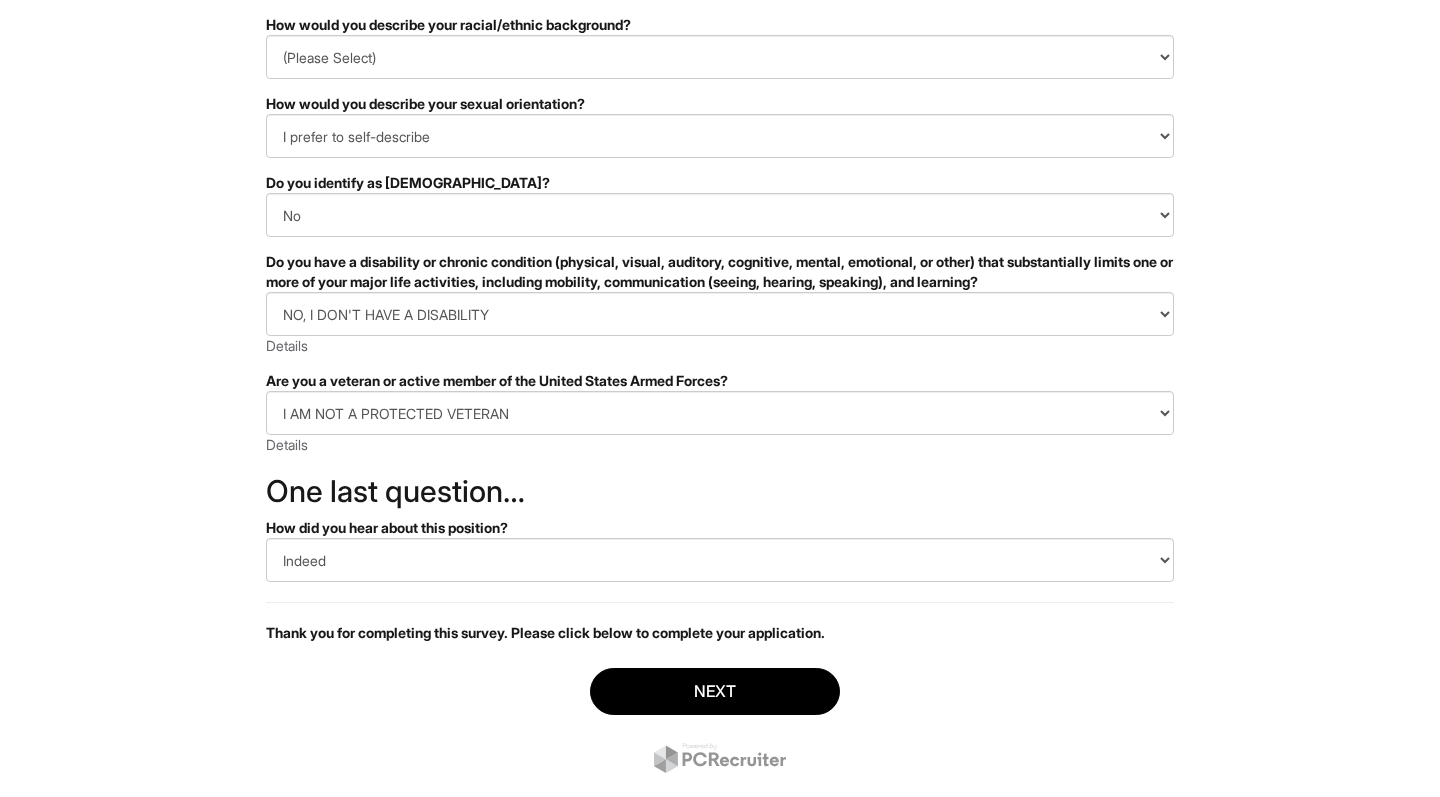 click on "&nbsp; ✔ 2 3 Client Advisor (Part-time), Armani Outlet U.S. Standard Demographic Questions We invite applicants to share their demographic background. If you choose to complete this survey, your responses may be used to identify
areas of improvement in our hiring process. PLEASE COMPLETE ALL REQUIRED FIELDS How would you describe your gender identity? (Please Select) Man Woman [DEMOGRAPHIC_DATA] I prefer to self-describe I don't wish to answer How would you describe your racial/ethnic background? (Please Select) [DEMOGRAPHIC_DATA] or of [DEMOGRAPHIC_DATA] descent    [DEMOGRAPHIC_DATA]    Hispanic, [DEMOGRAPHIC_DATA] or of [DEMOGRAPHIC_DATA] Origin    Indigenous, [DEMOGRAPHIC_DATA] or [US_STATE][DEMOGRAPHIC_DATA]    Middle Eastern or North [DEMOGRAPHIC_DATA] or [DEMOGRAPHIC_DATA]    [DEMOGRAPHIC_DATA]    Southeast Asian    White or [DEMOGRAPHIC_DATA]    I prefer to self-describe    I don't wish to answer How would you describe your sexual orientation? (Please Select) [DEMOGRAPHIC_DATA] [DEMOGRAPHIC_DATA] and/or [DEMOGRAPHIC_DATA] [DEMOGRAPHIC_DATA] [DEMOGRAPHIC_DATA] [DEMOGRAPHIC_DATA] [DEMOGRAPHIC_DATA] I prefer to self-describe I don't wish to answer Yes No ." at bounding box center [720, 280] 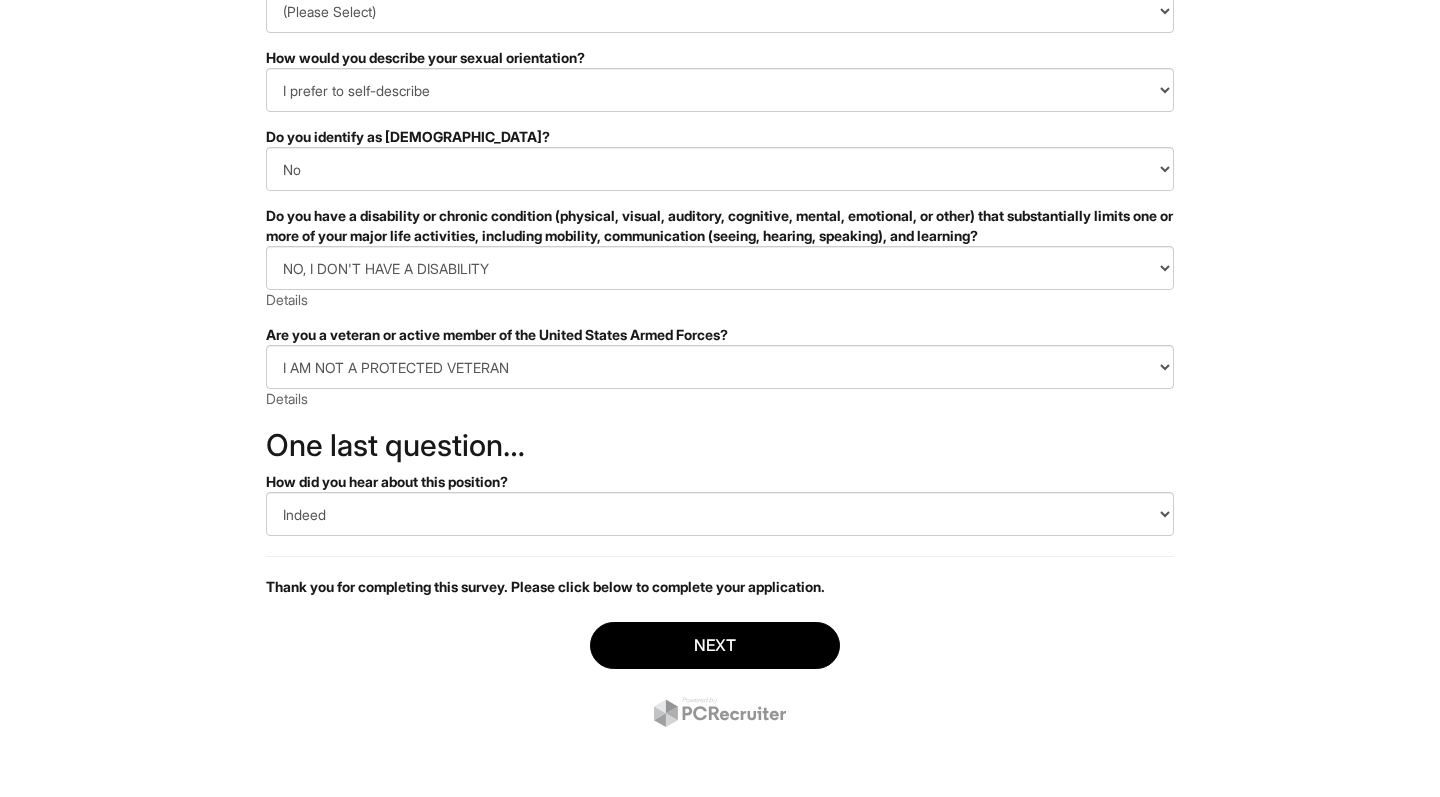 scroll, scrollTop: 329, scrollLeft: 0, axis: vertical 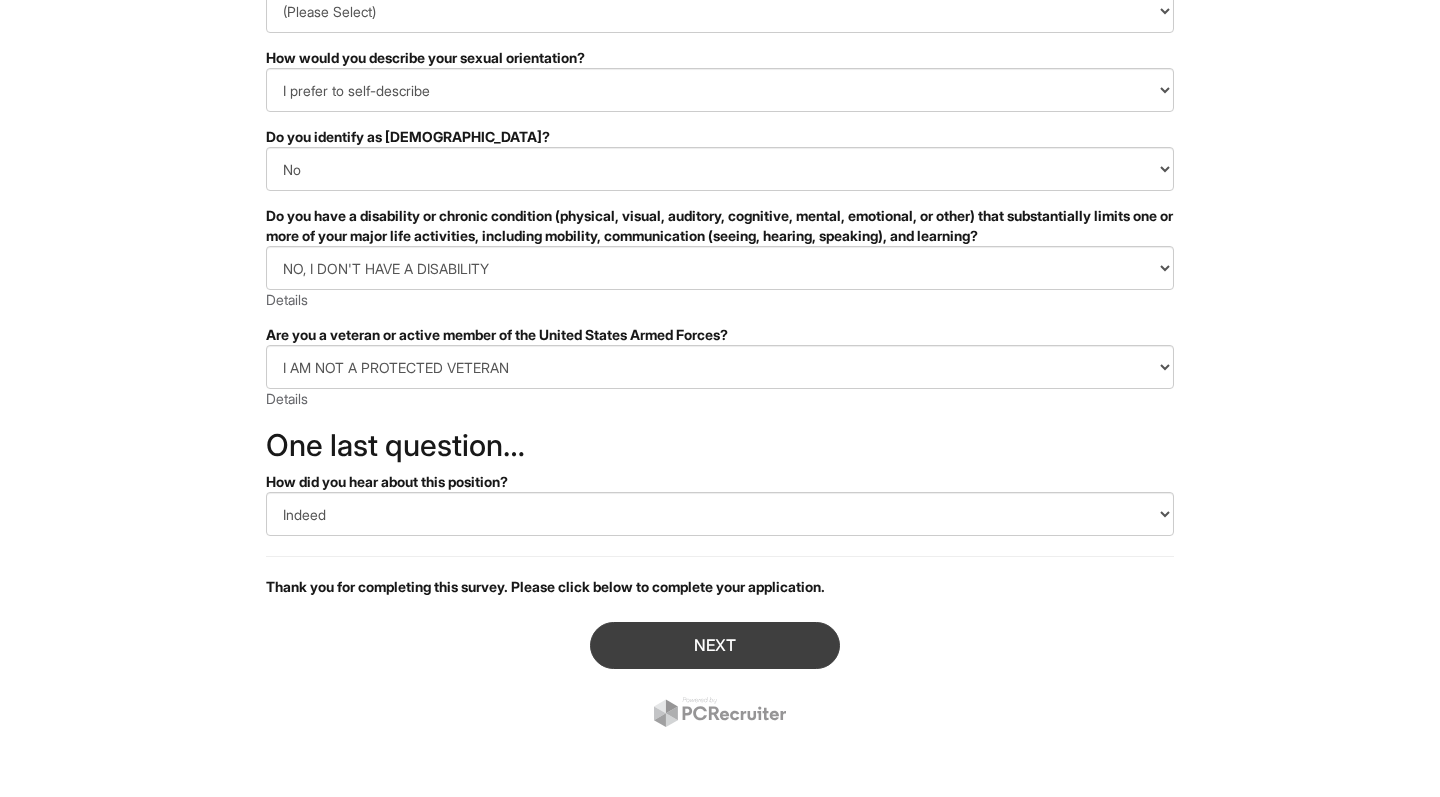 click on "Next" at bounding box center (715, 645) 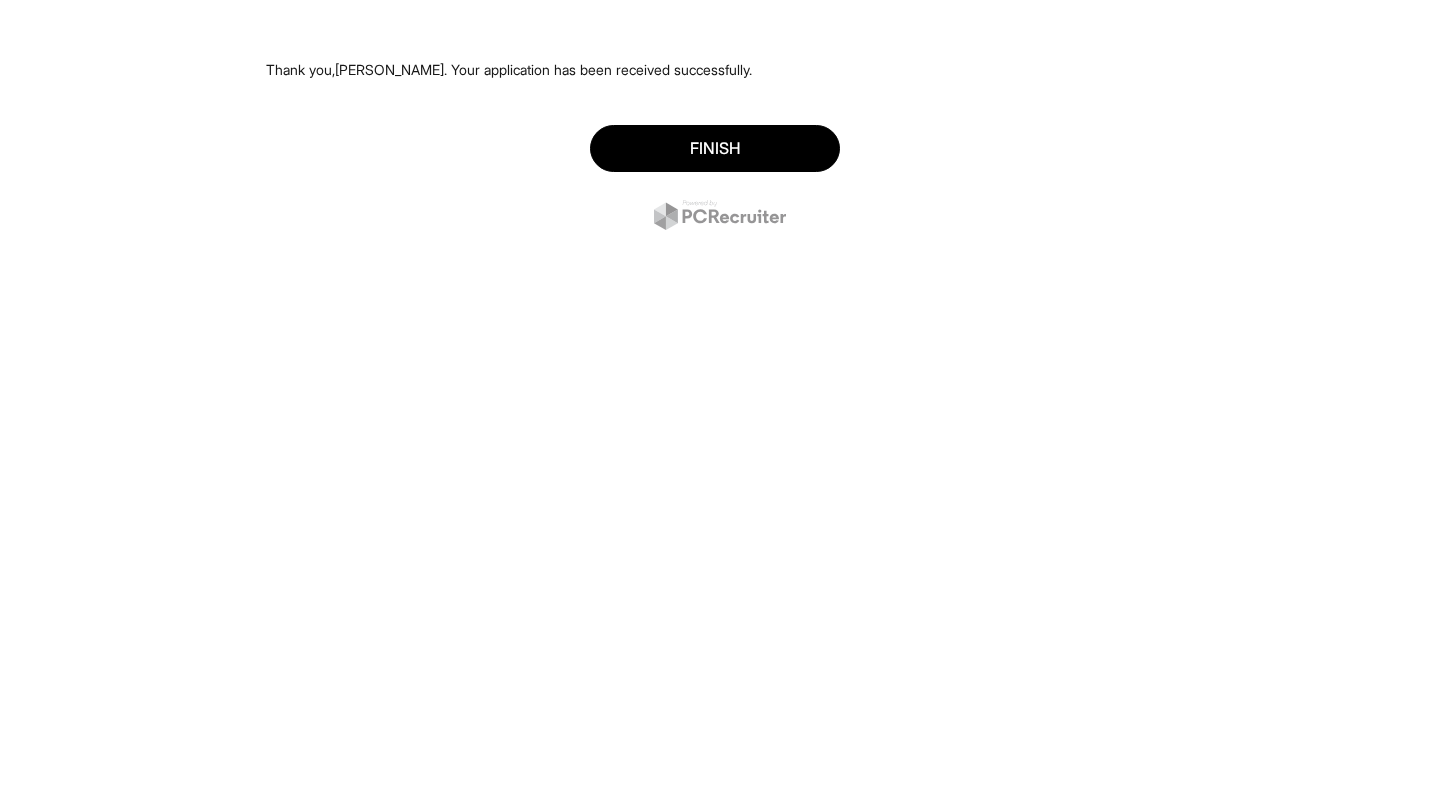 scroll, scrollTop: 0, scrollLeft: 0, axis: both 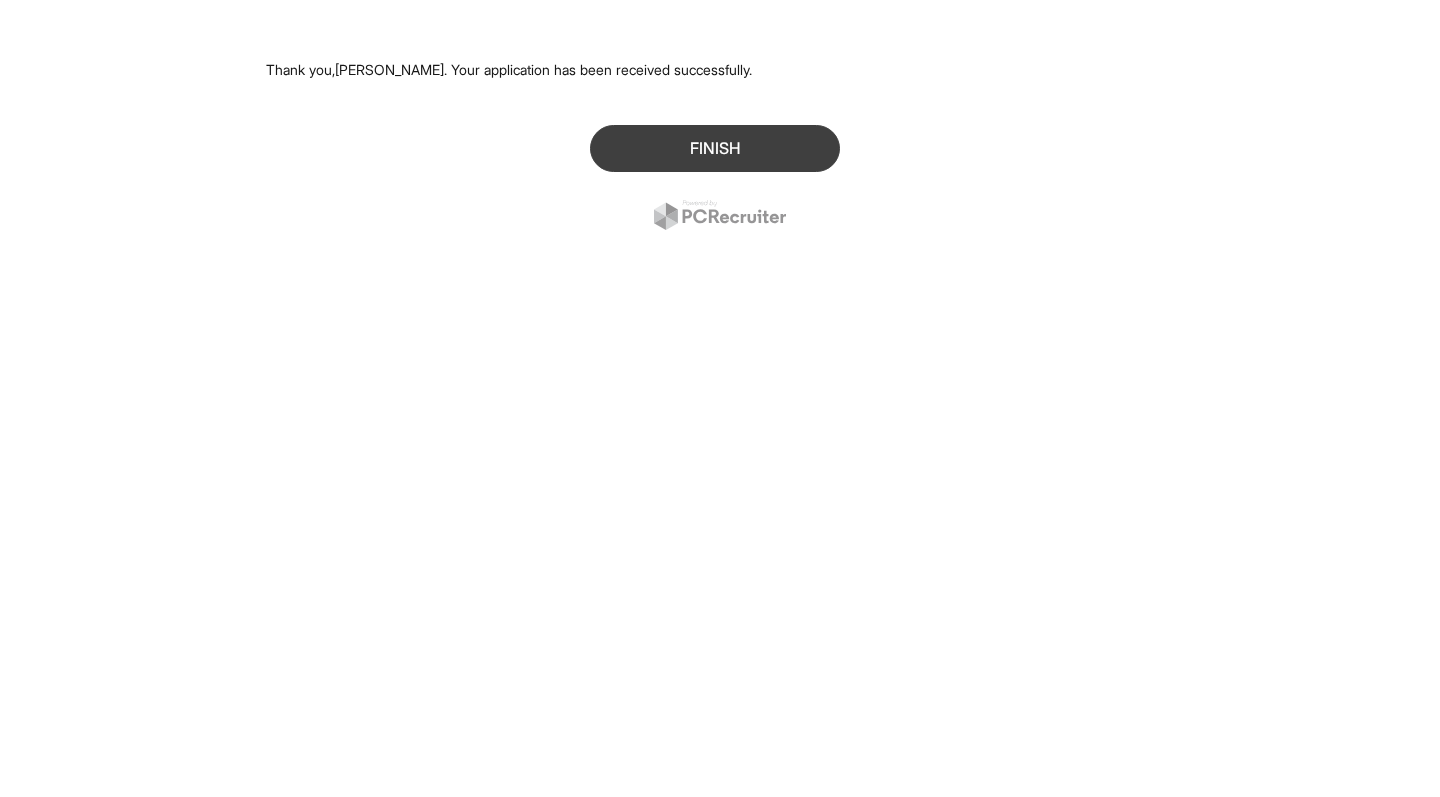 click on "Finish" at bounding box center (715, 148) 